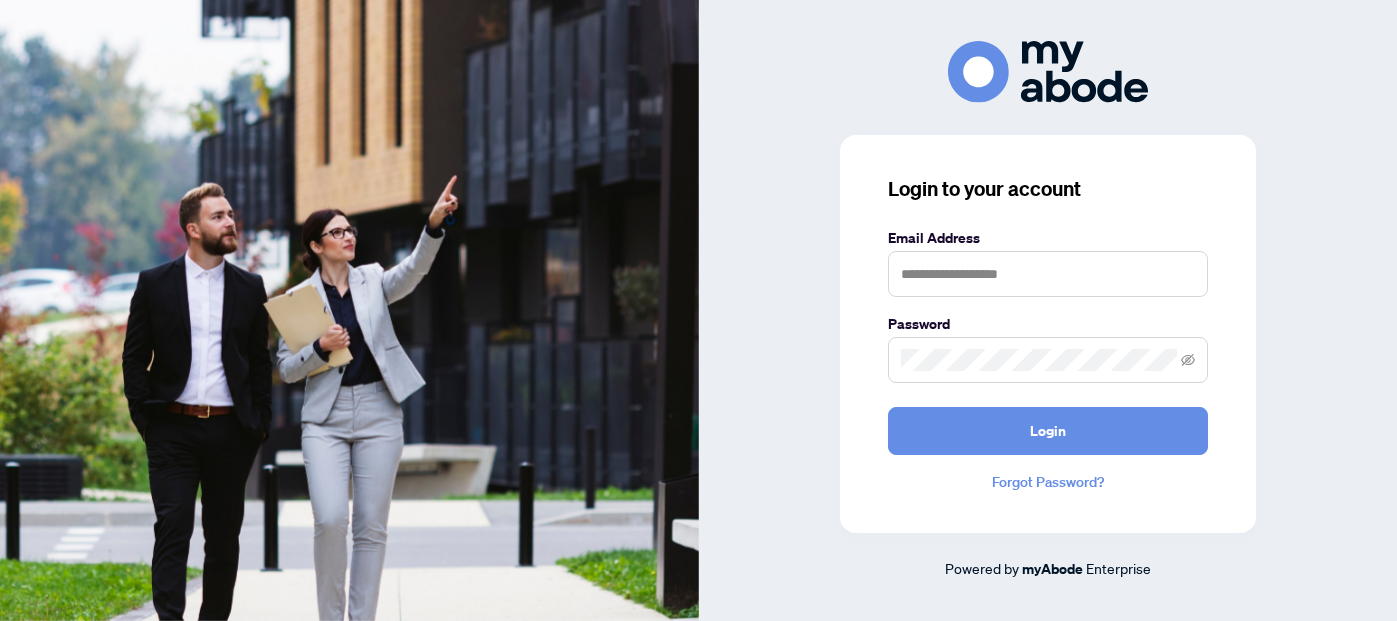 scroll, scrollTop: 0, scrollLeft: 0, axis: both 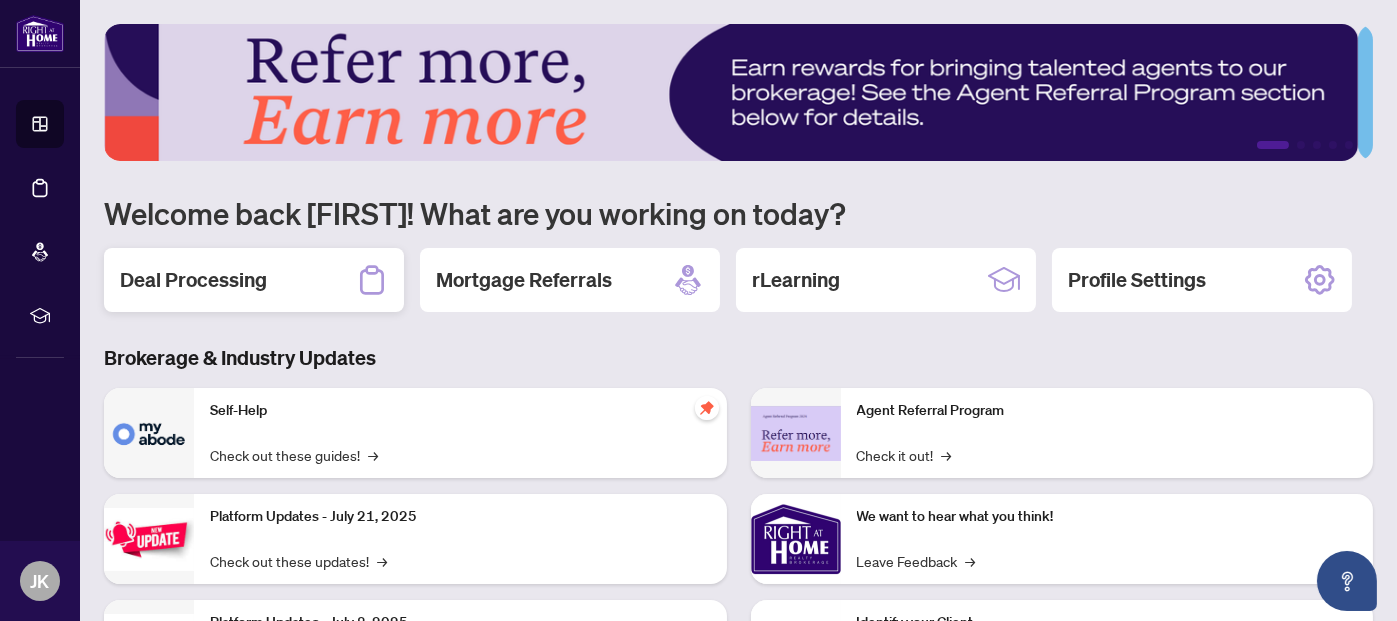 click on "Deal Processing" at bounding box center [193, 280] 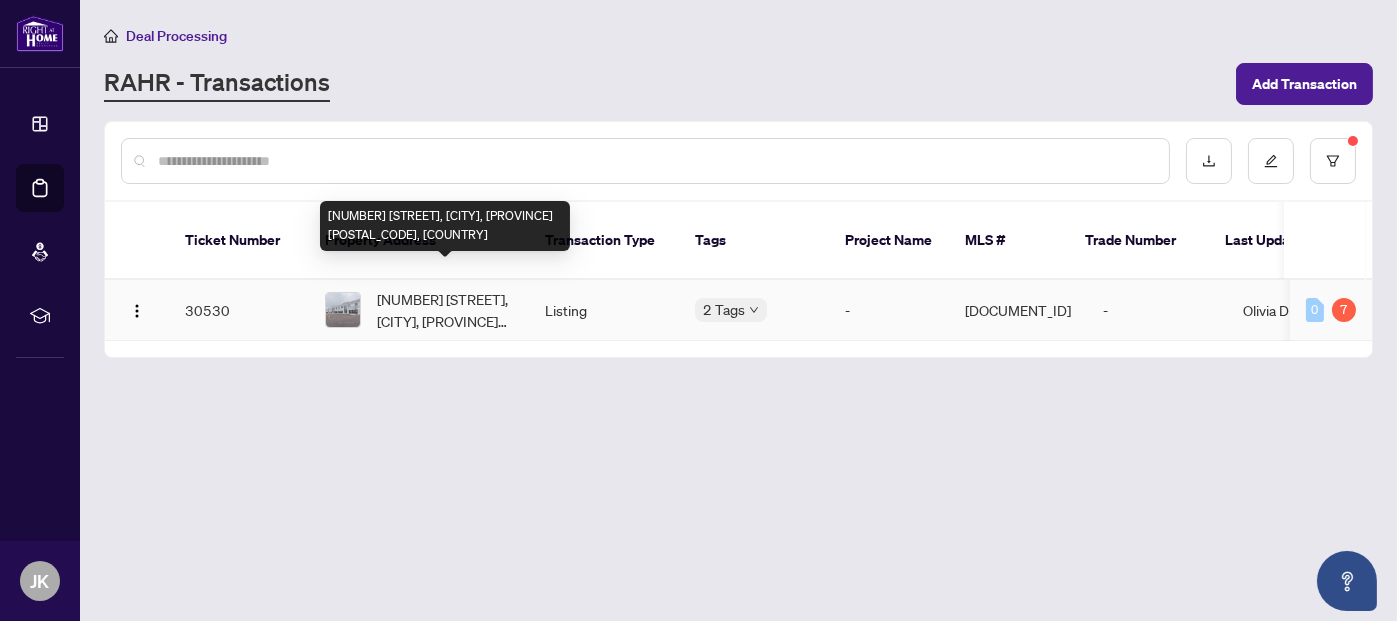click on "[NUMBER] [STREET], [CITY], [PROVINCE] [POSTAL_CODE], [COUNTRY]" at bounding box center (445, 310) 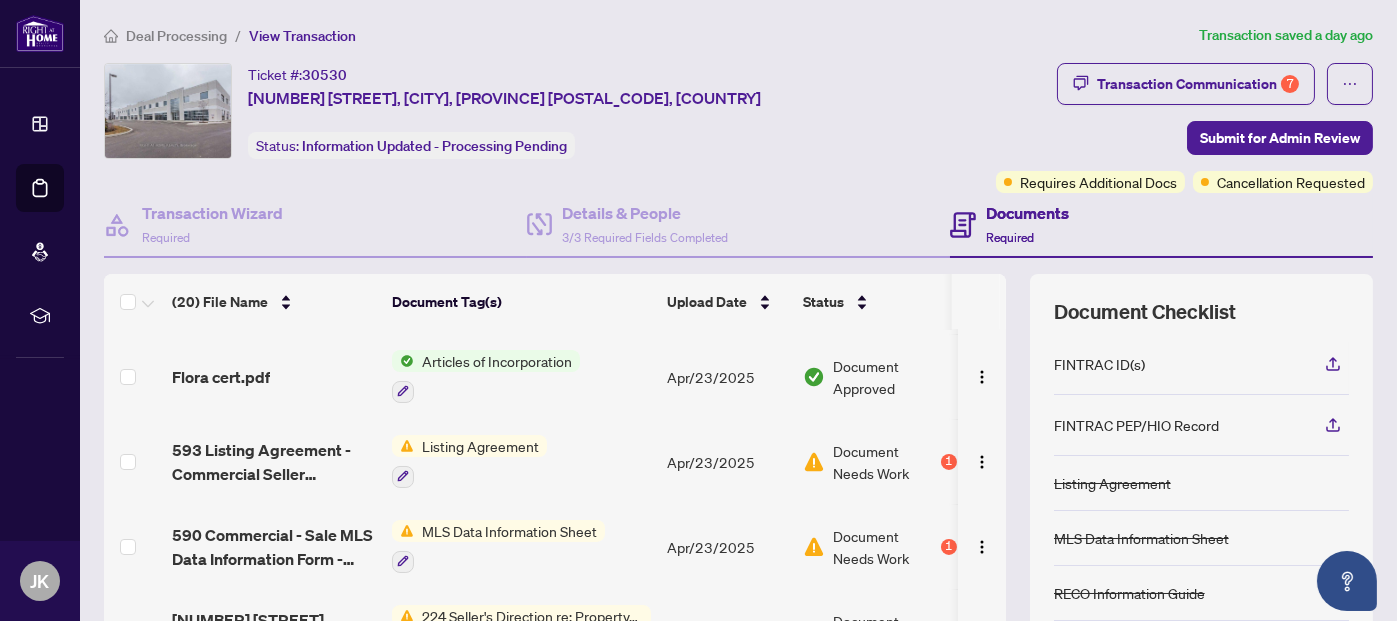 scroll, scrollTop: 400, scrollLeft: 0, axis: vertical 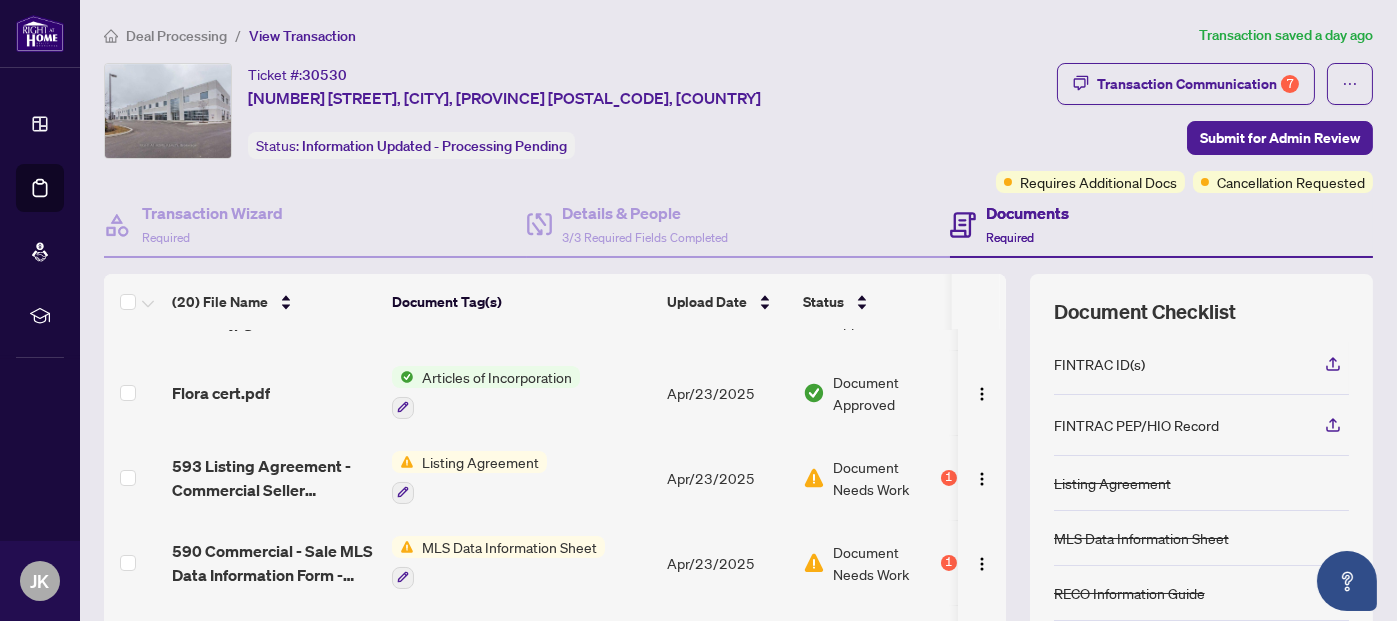 click on "Listing Agreement" at bounding box center [480, 462] 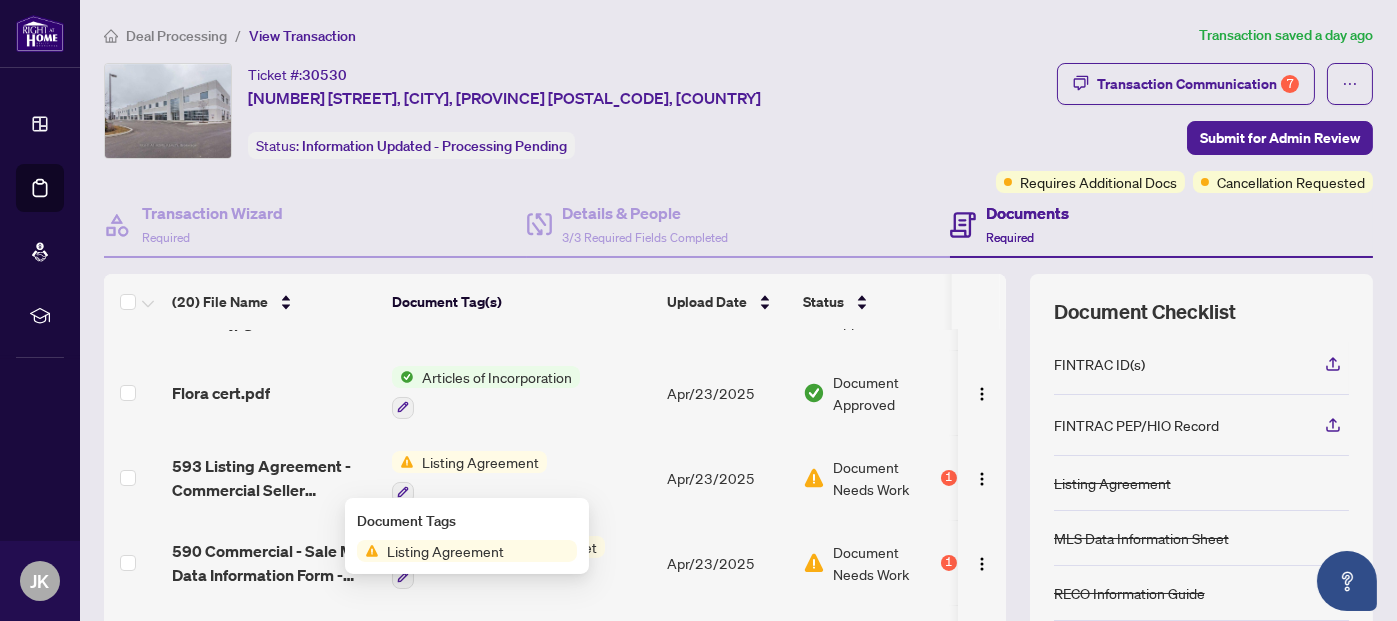 click on "Listing Agreement" at bounding box center [445, 551] 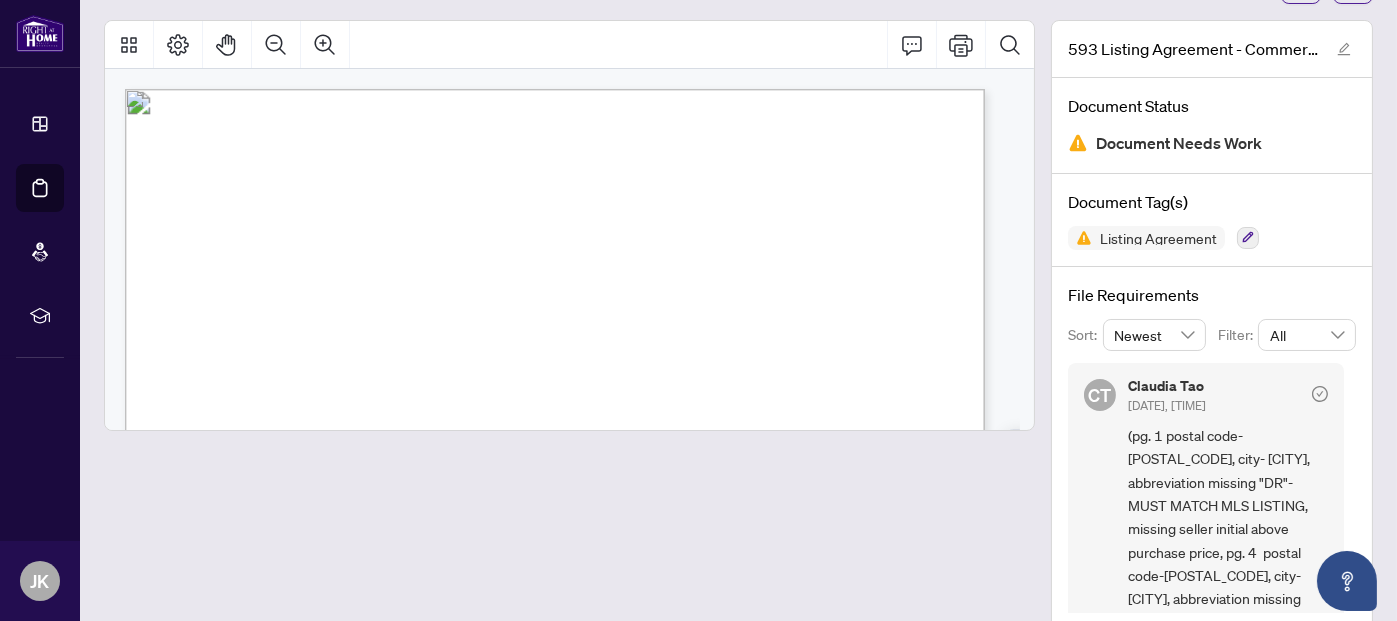 scroll, scrollTop: 100, scrollLeft: 0, axis: vertical 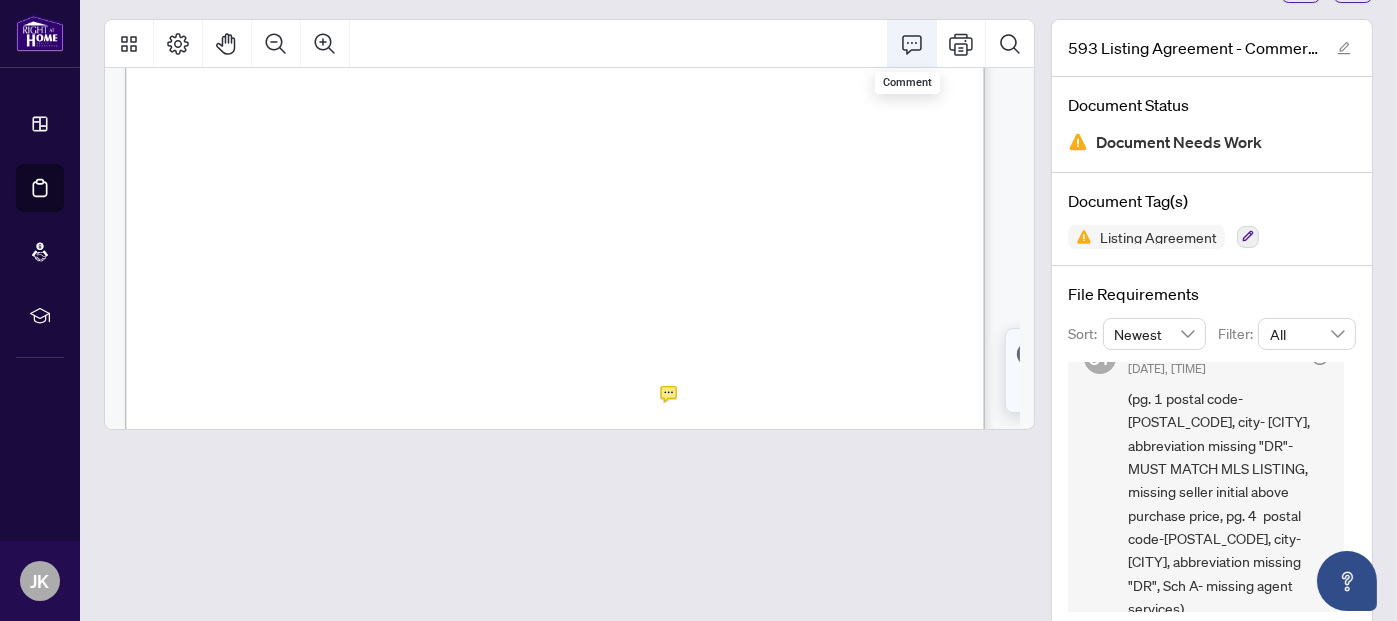 click 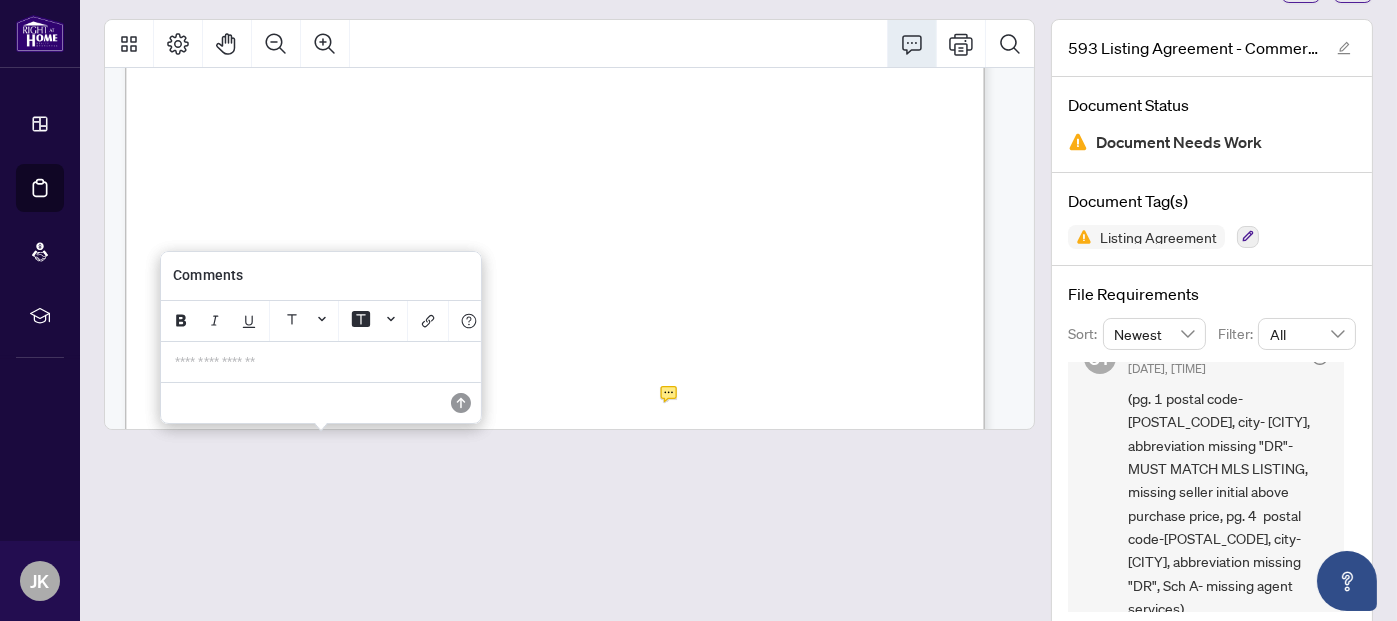 scroll, scrollTop: 115, scrollLeft: 0, axis: vertical 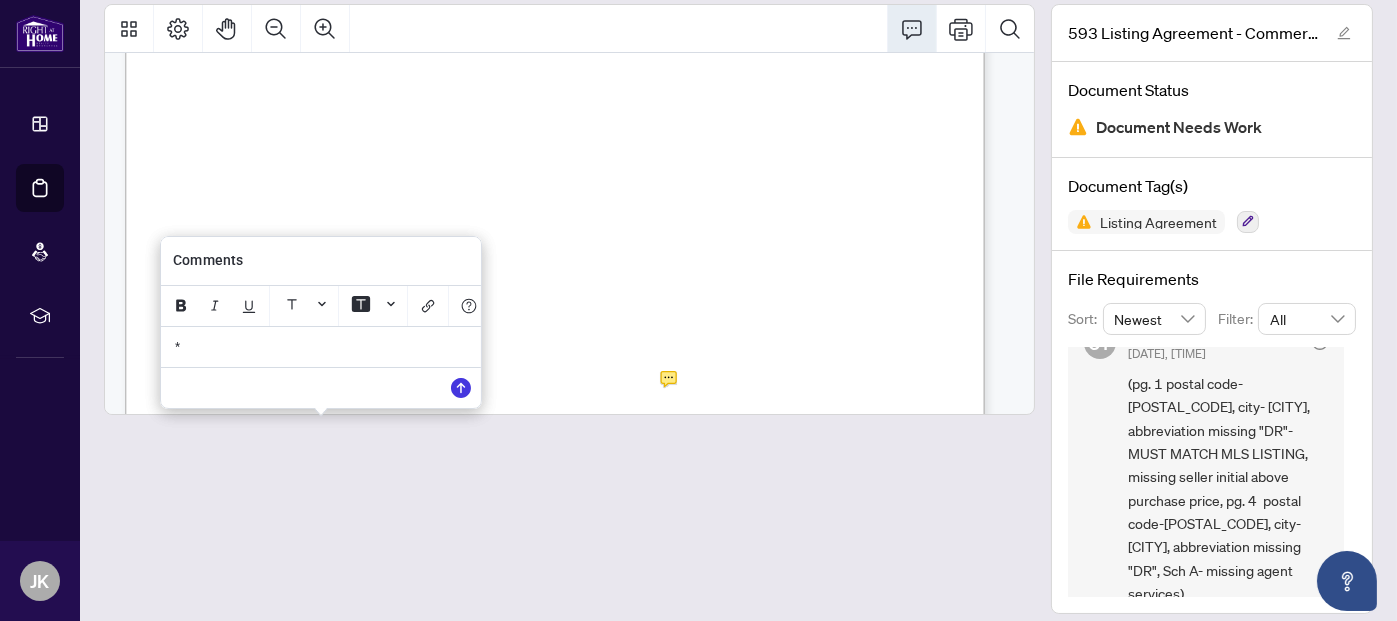 type 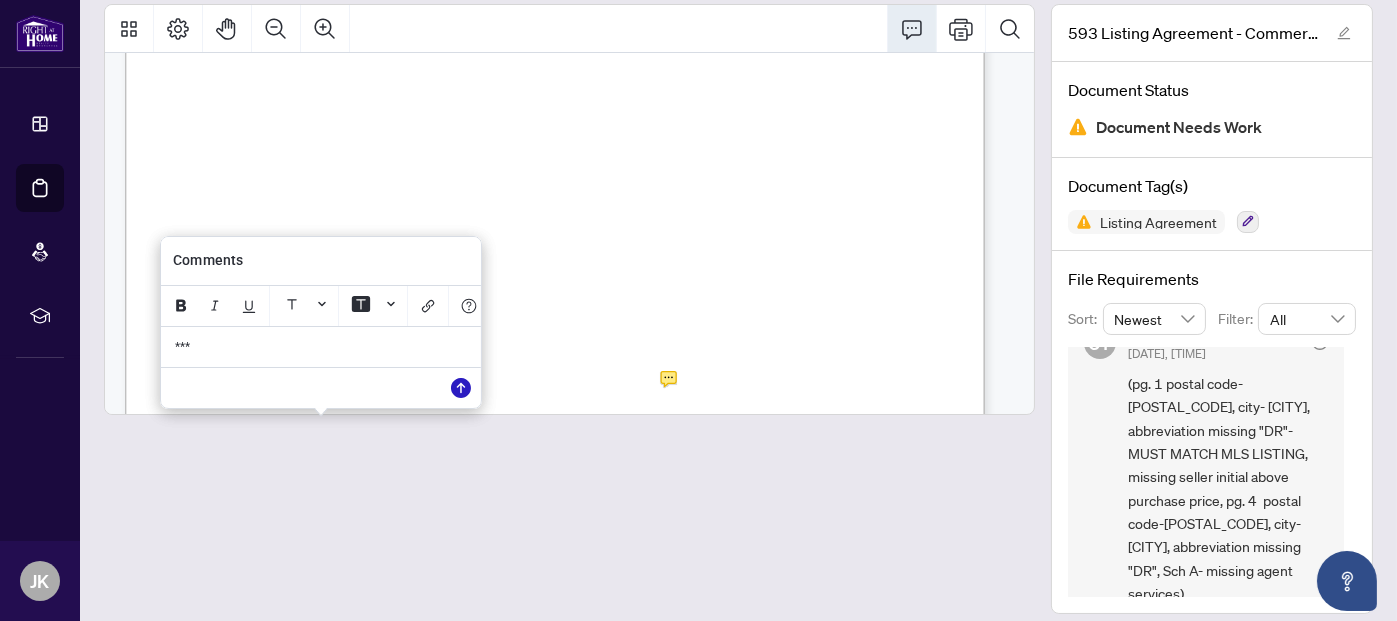 click 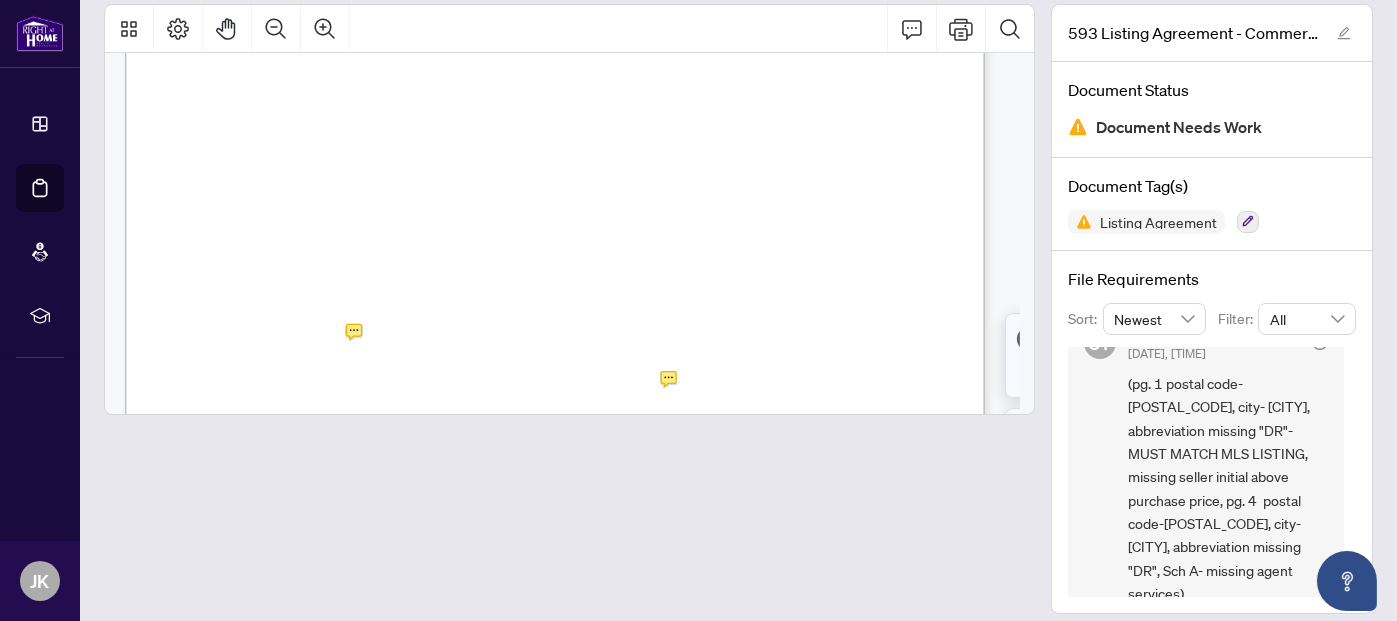 scroll, scrollTop: 128, scrollLeft: 0, axis: vertical 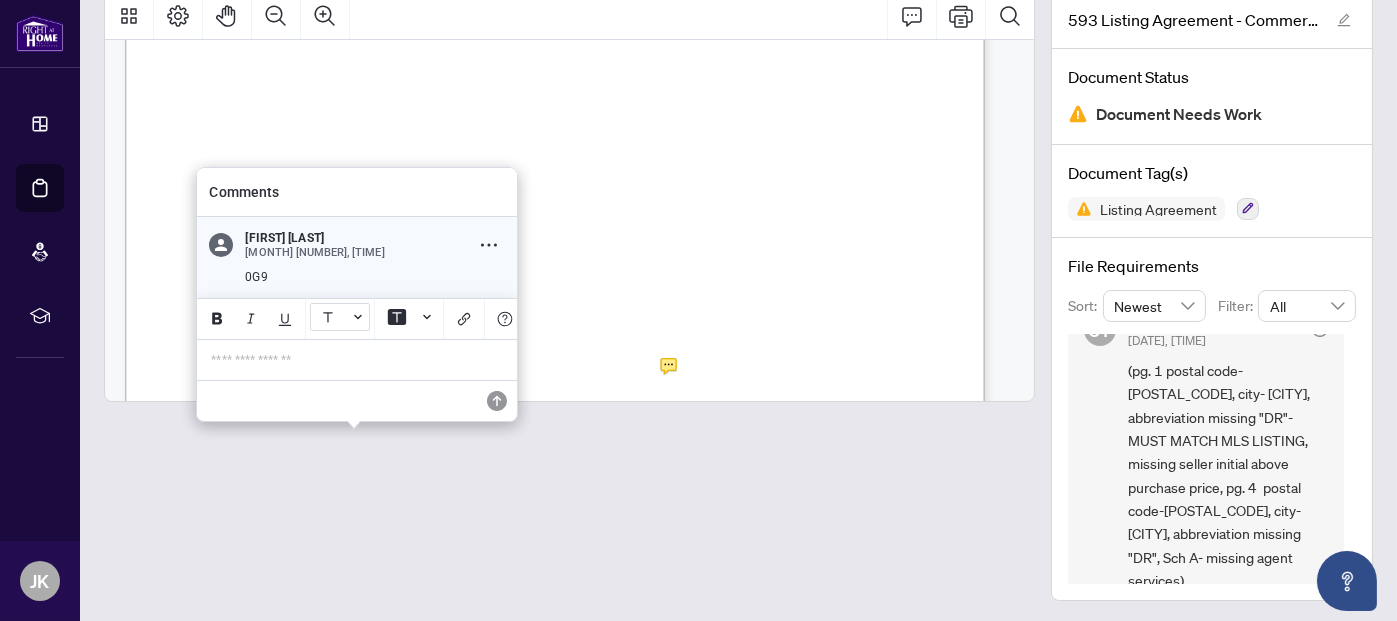 click at bounding box center (340, 317) 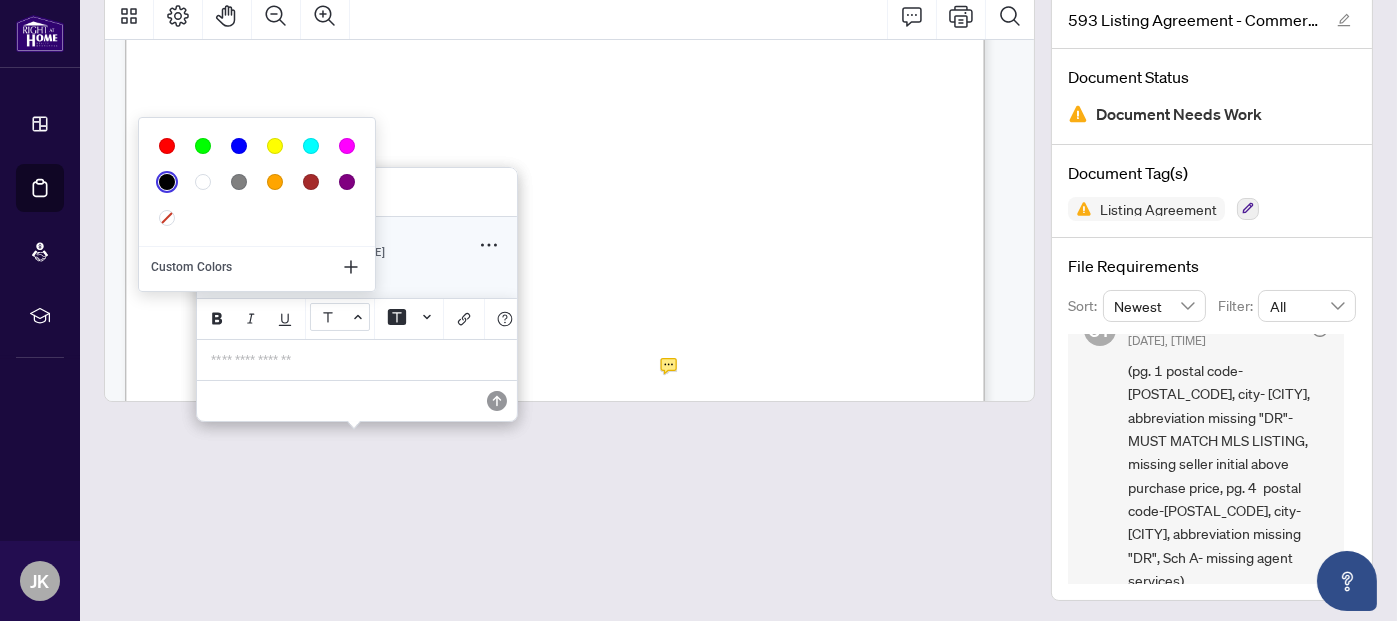 click at bounding box center [340, 317] 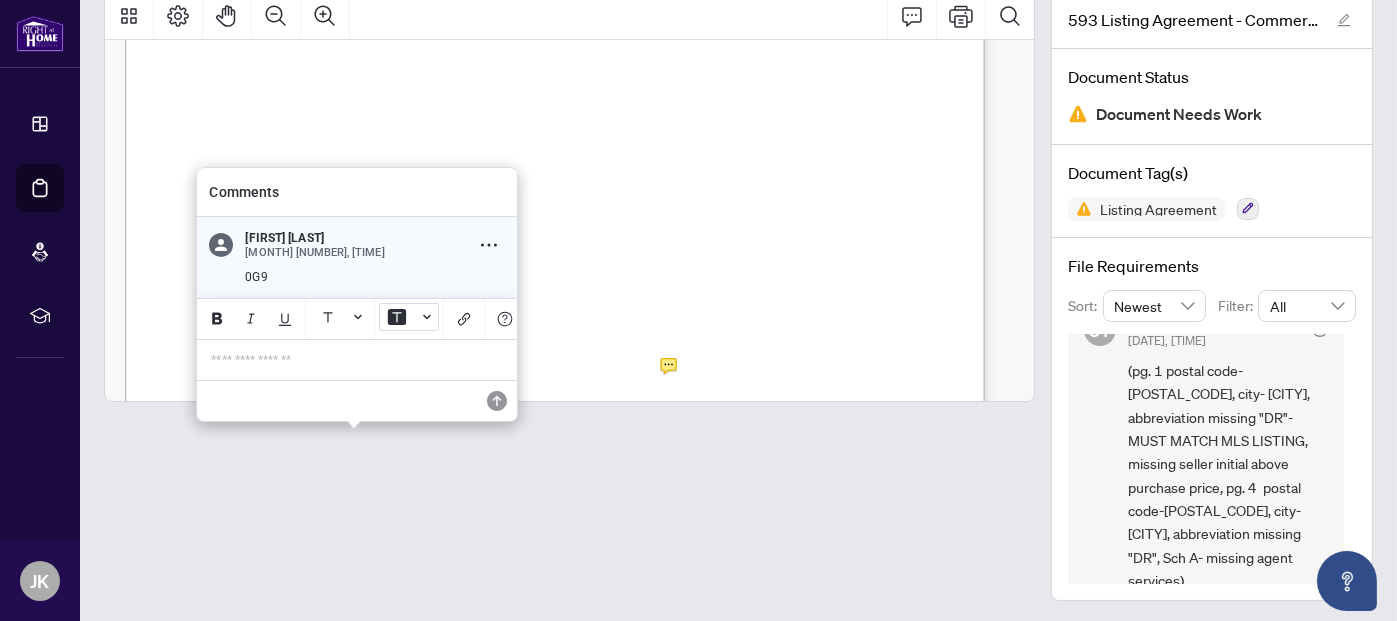 click 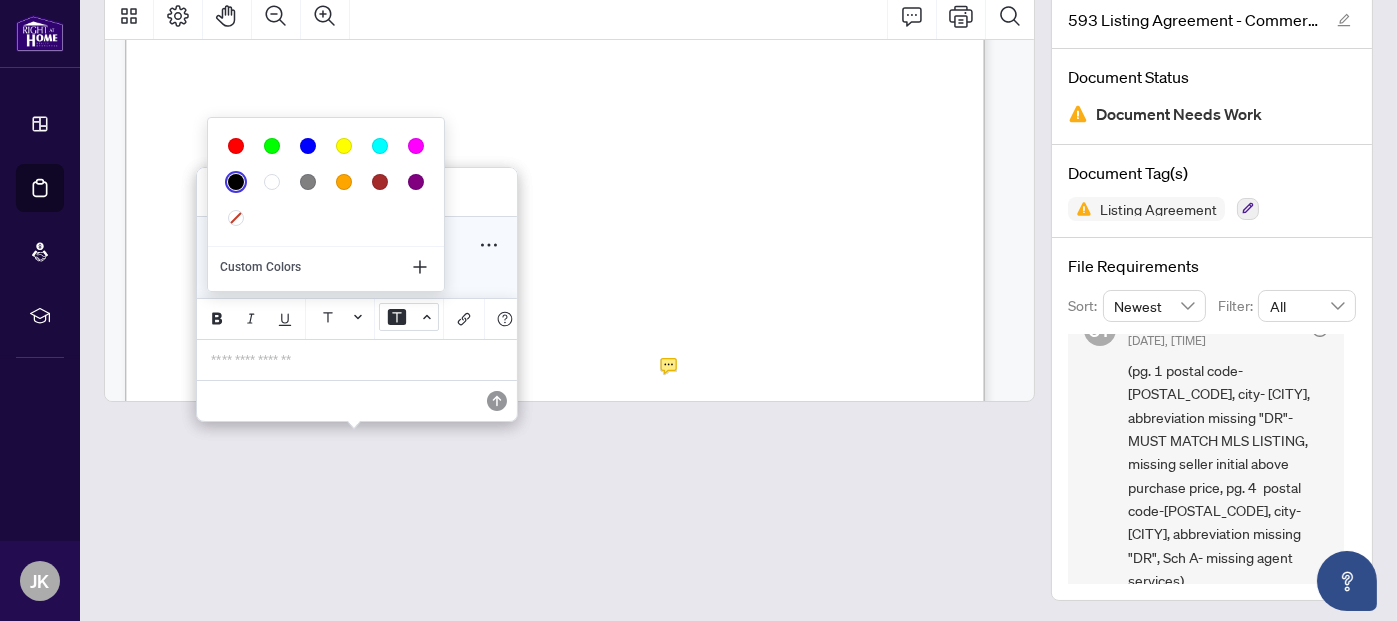 click 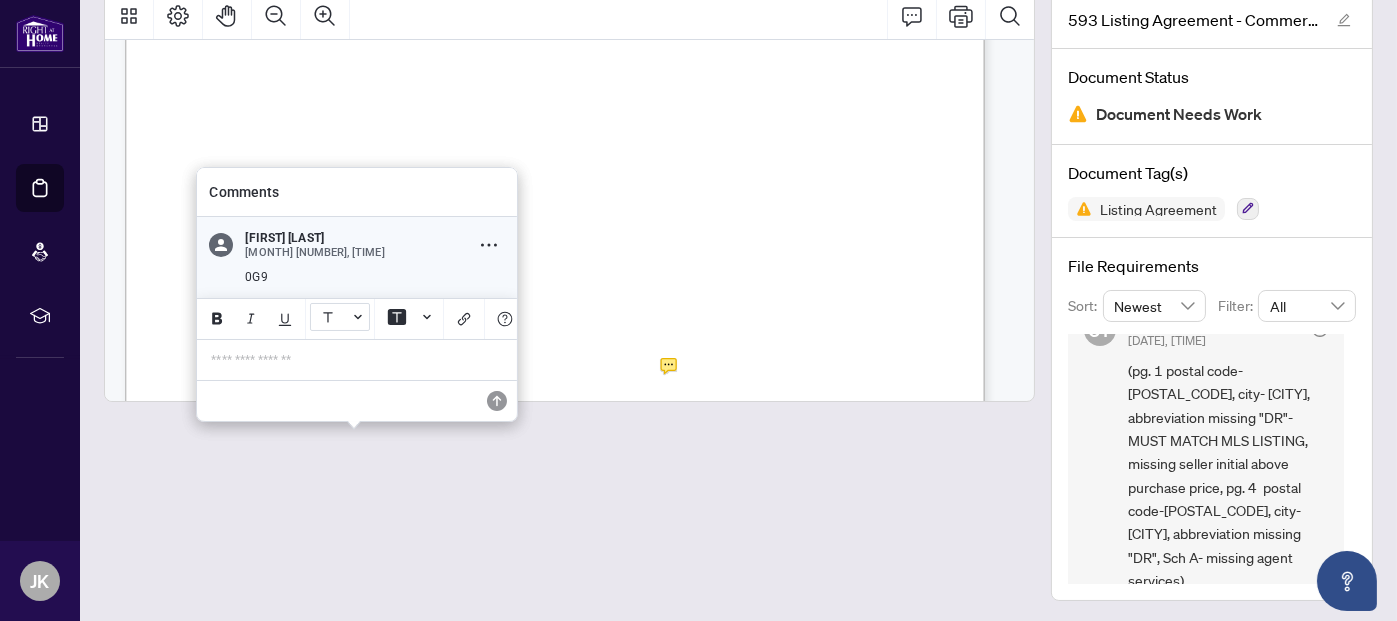 click 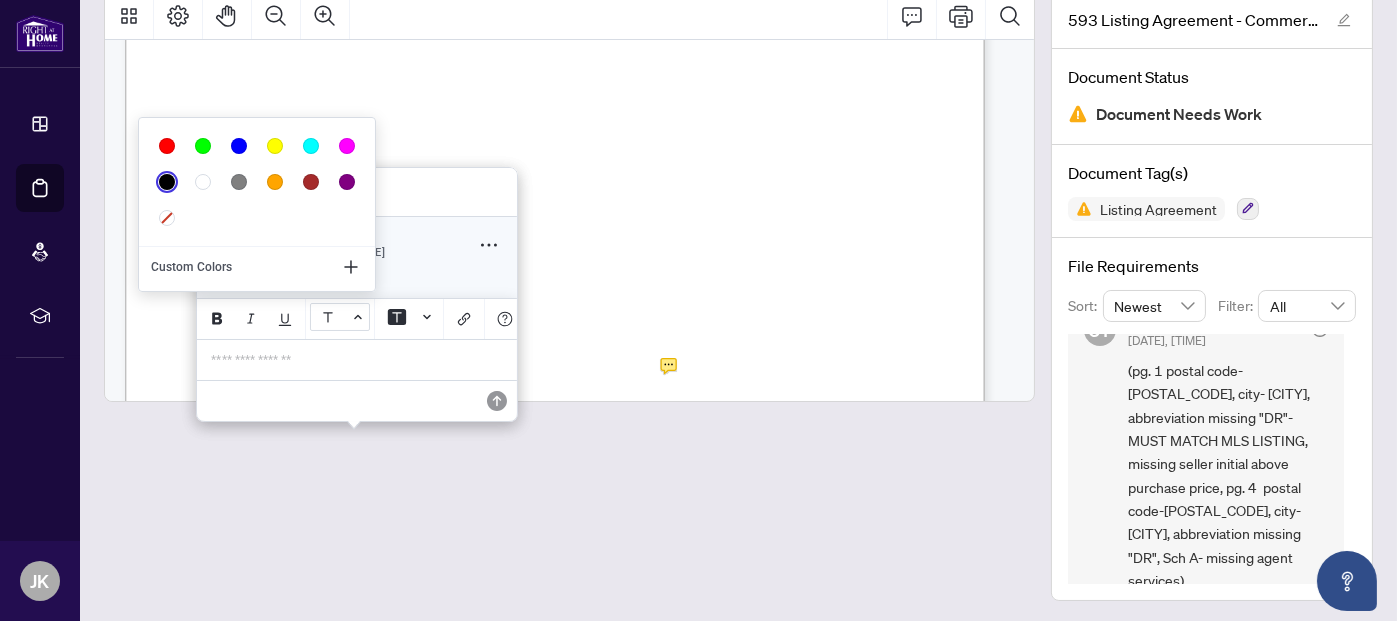 click on "**********" at bounding box center (357, 360) 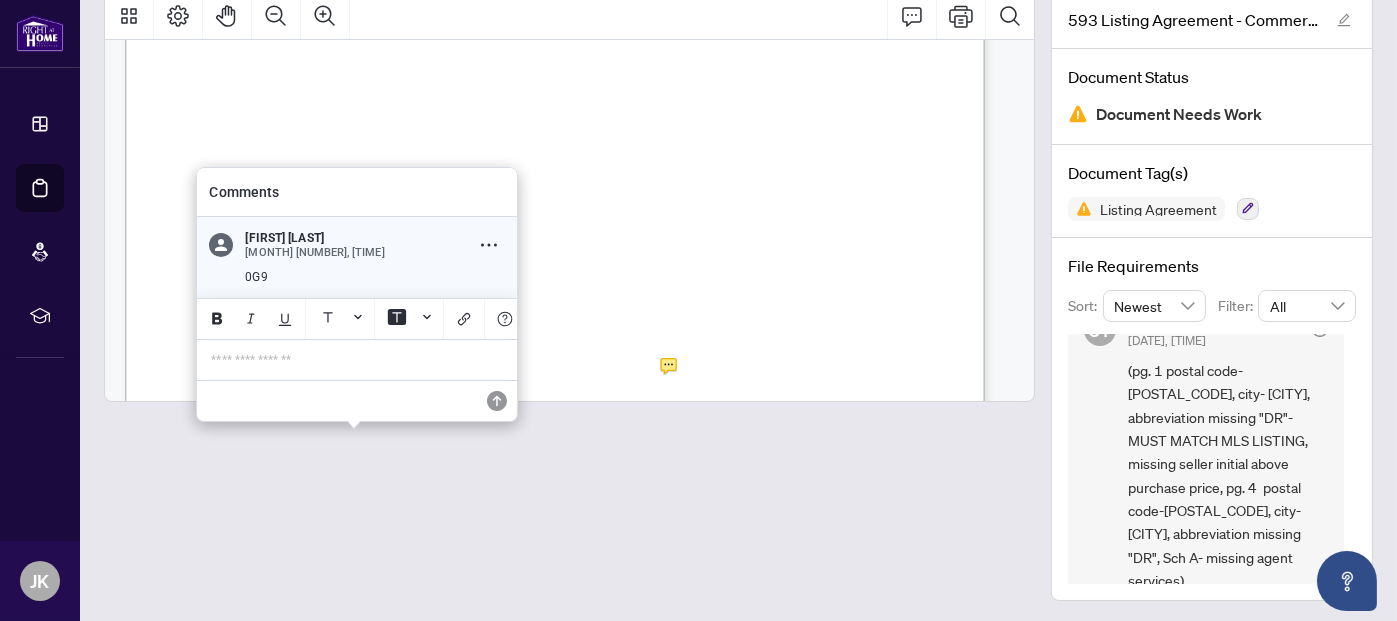 click on "**********" at bounding box center (357, 360) 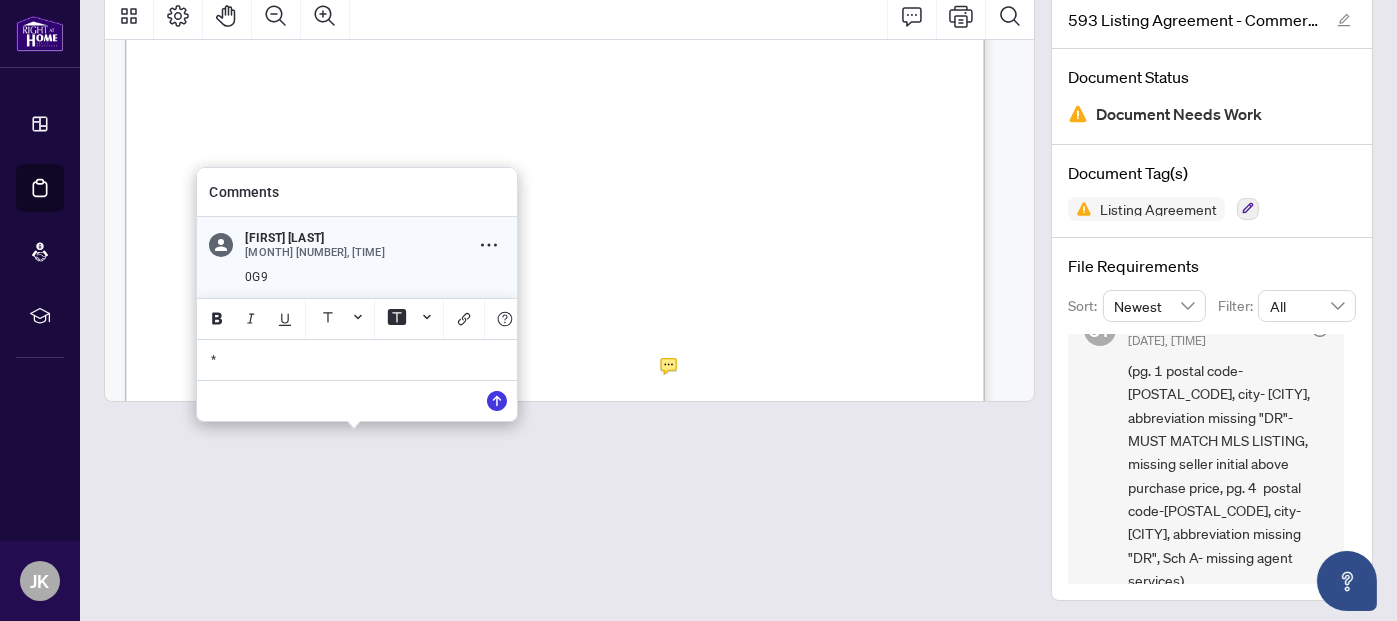 type 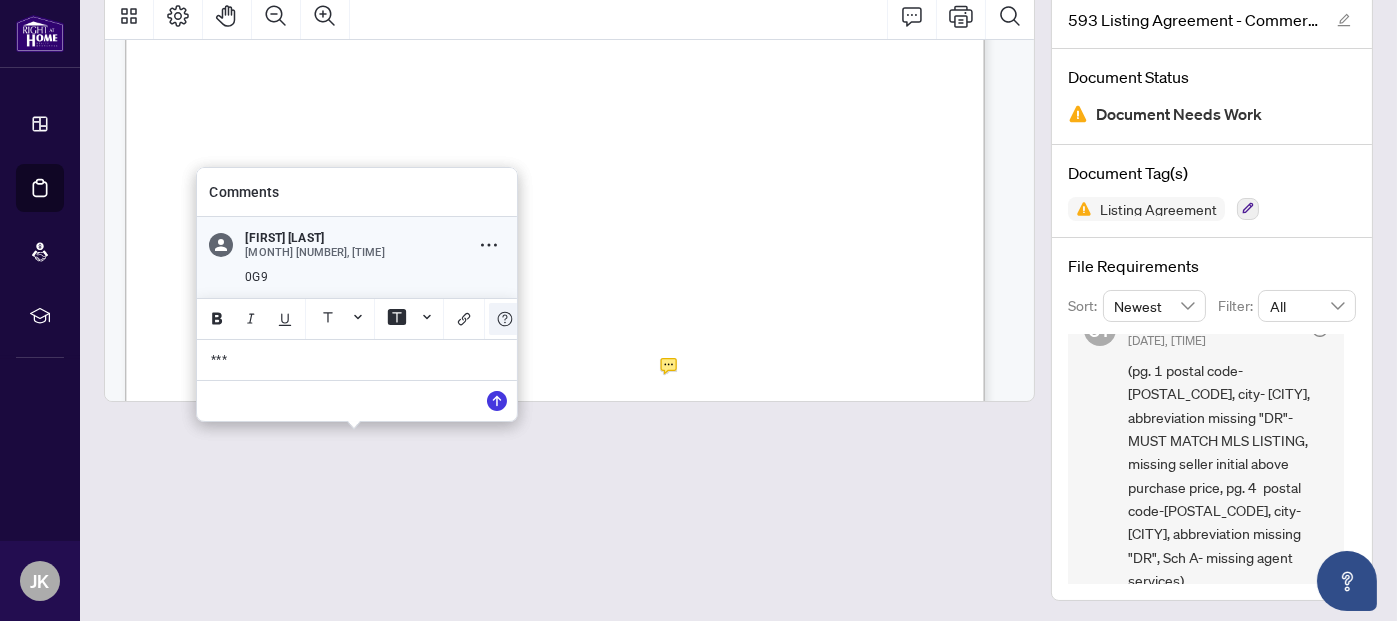 click 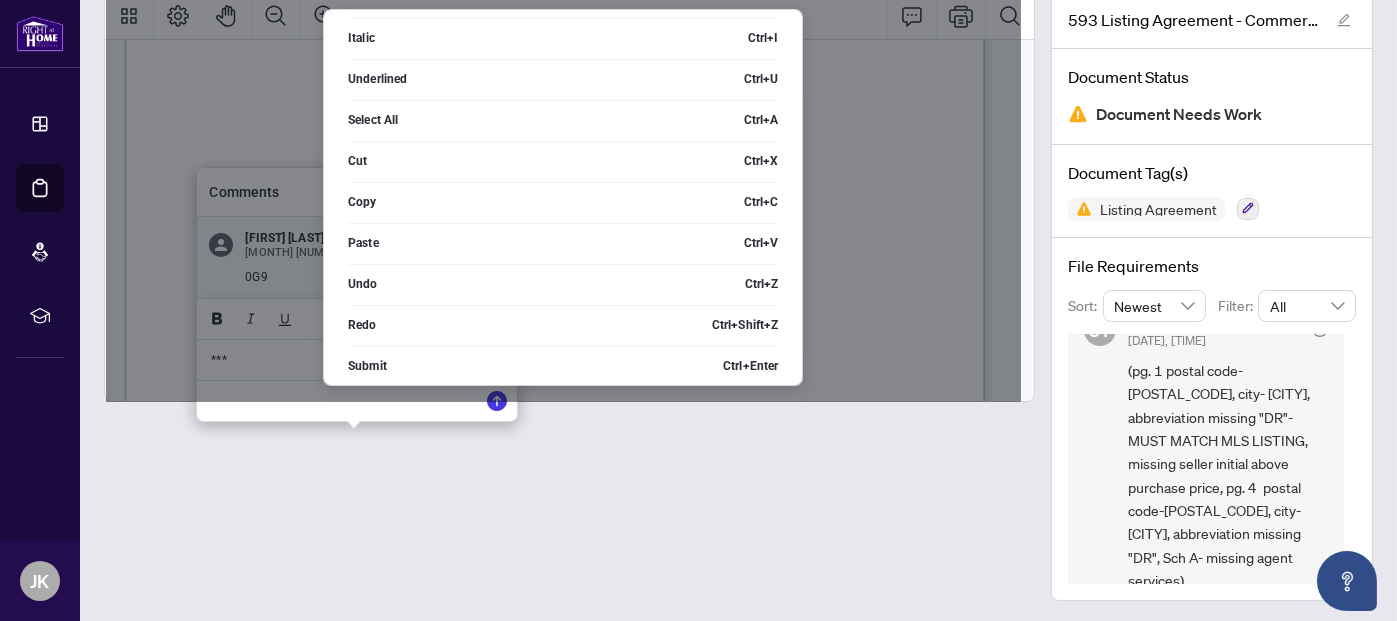 scroll, scrollTop: 208, scrollLeft: 0, axis: vertical 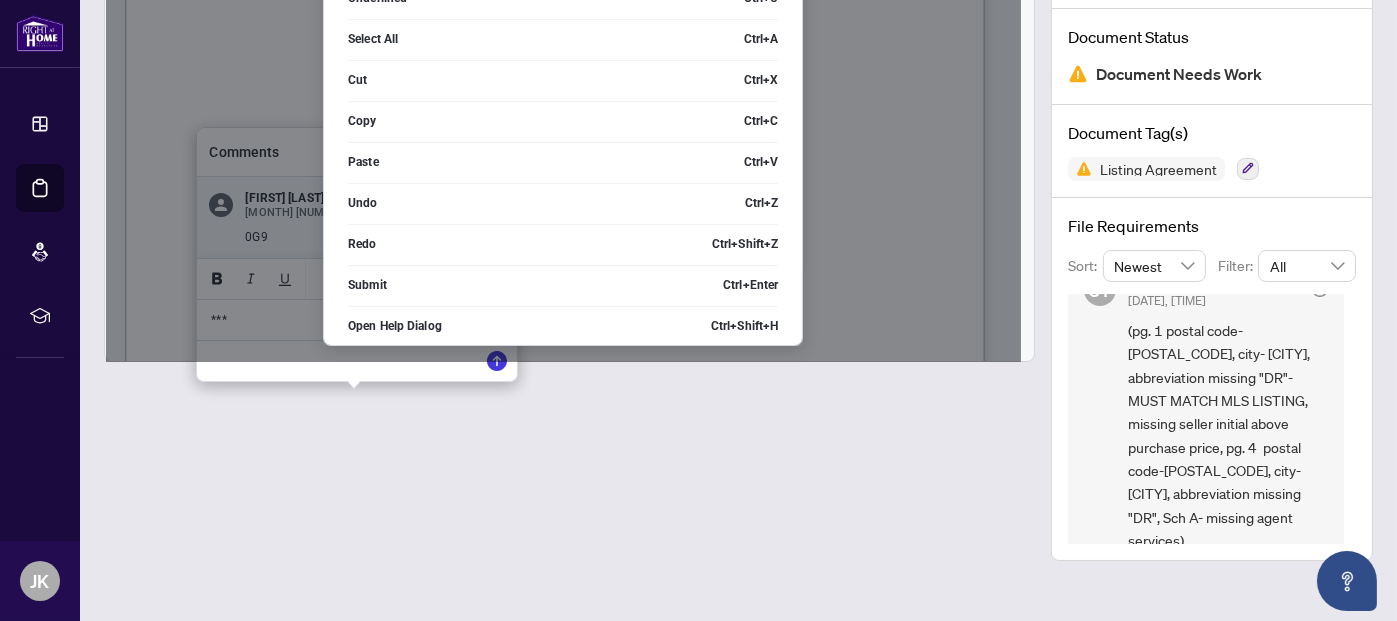 click at bounding box center (698, 310) 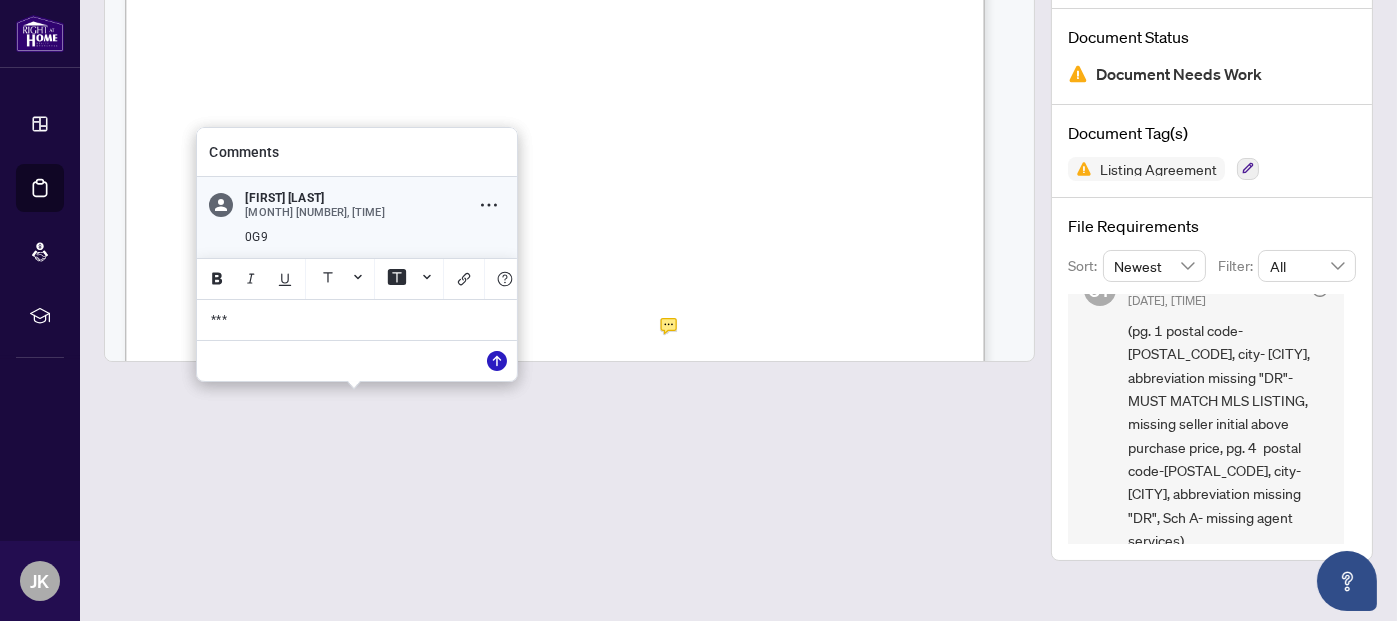 click 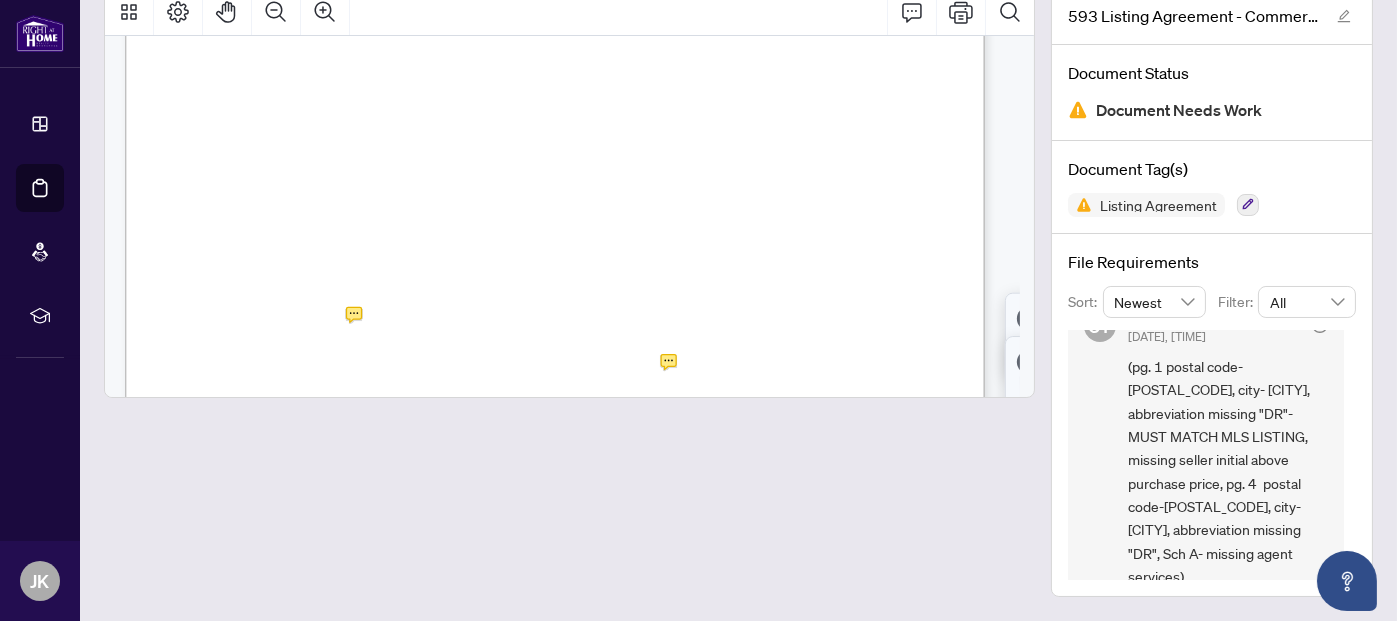 scroll, scrollTop: 128, scrollLeft: 0, axis: vertical 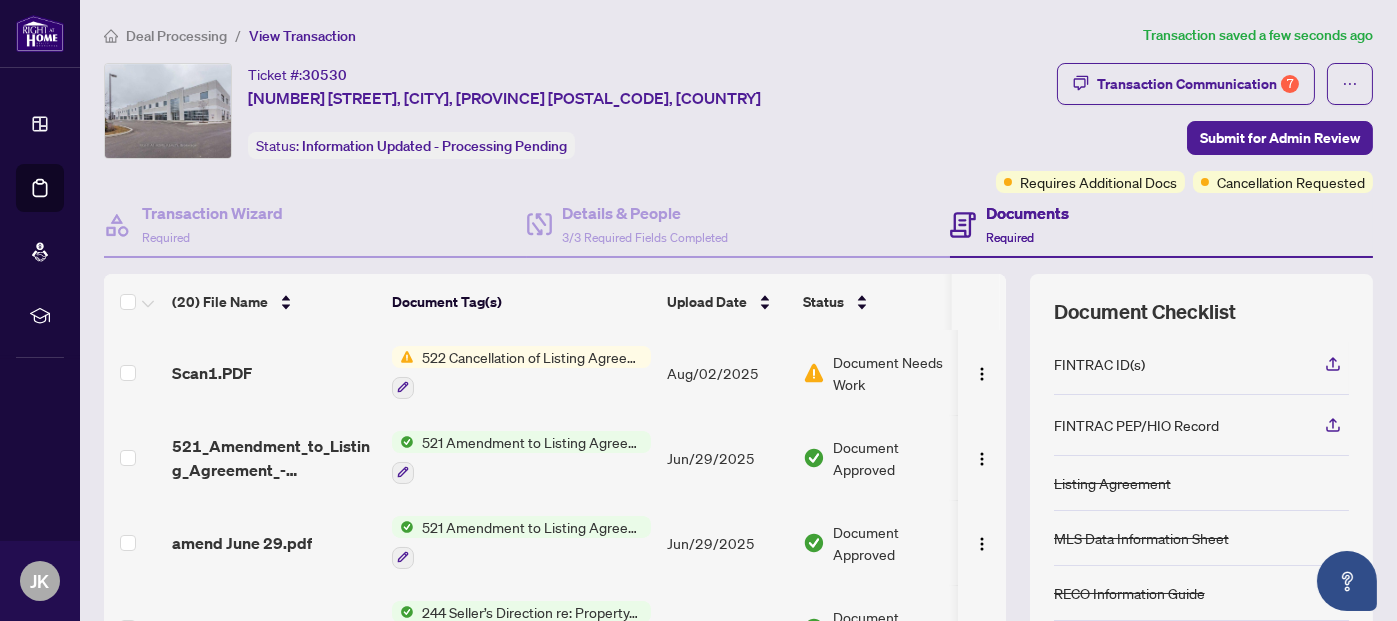 click on "521 Amendment to Listing Agreement - Commercial - Authority to Offer for Sale" at bounding box center (532, 442) 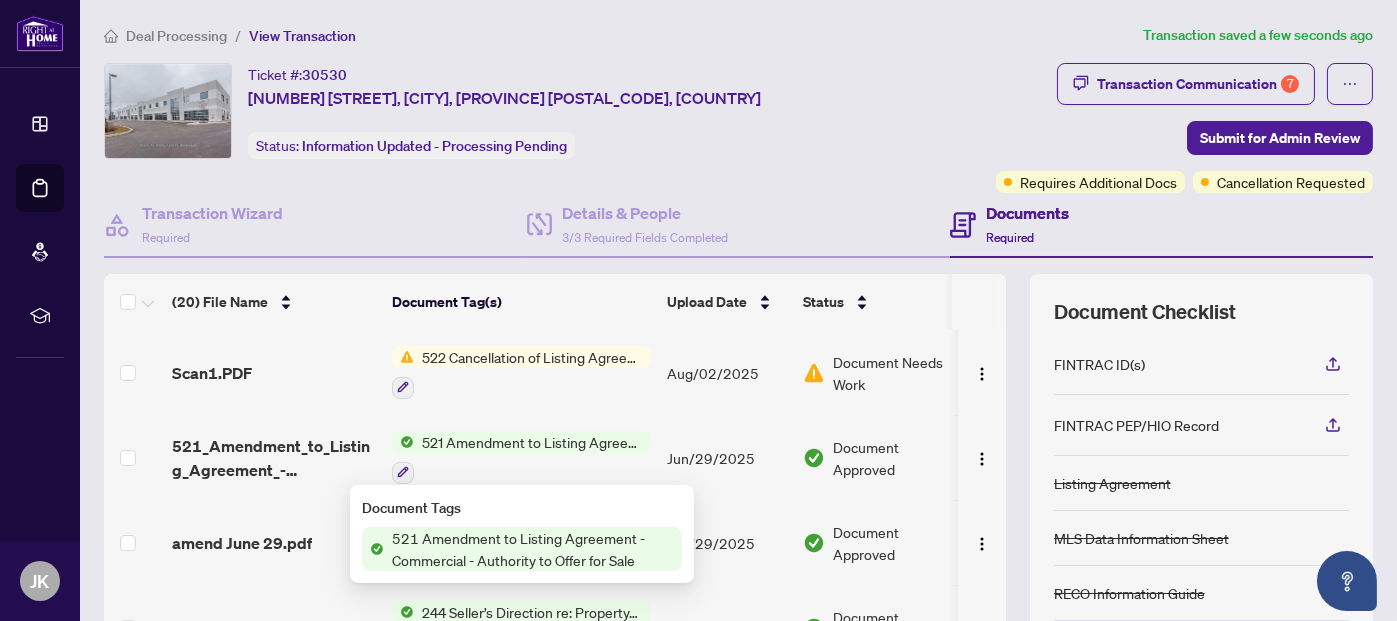 click on "521 Amendment to Listing Agreement - Commercial - Authority to Offer for Sale" at bounding box center (533, 549) 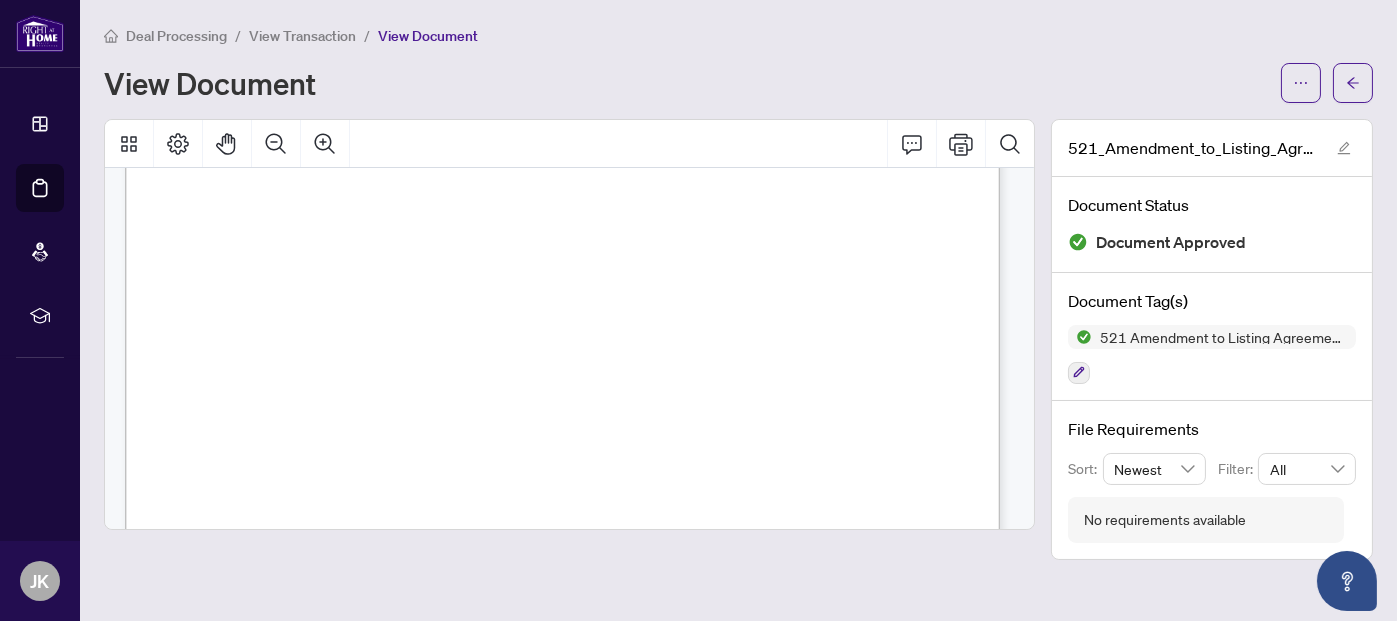 scroll, scrollTop: 0, scrollLeft: 0, axis: both 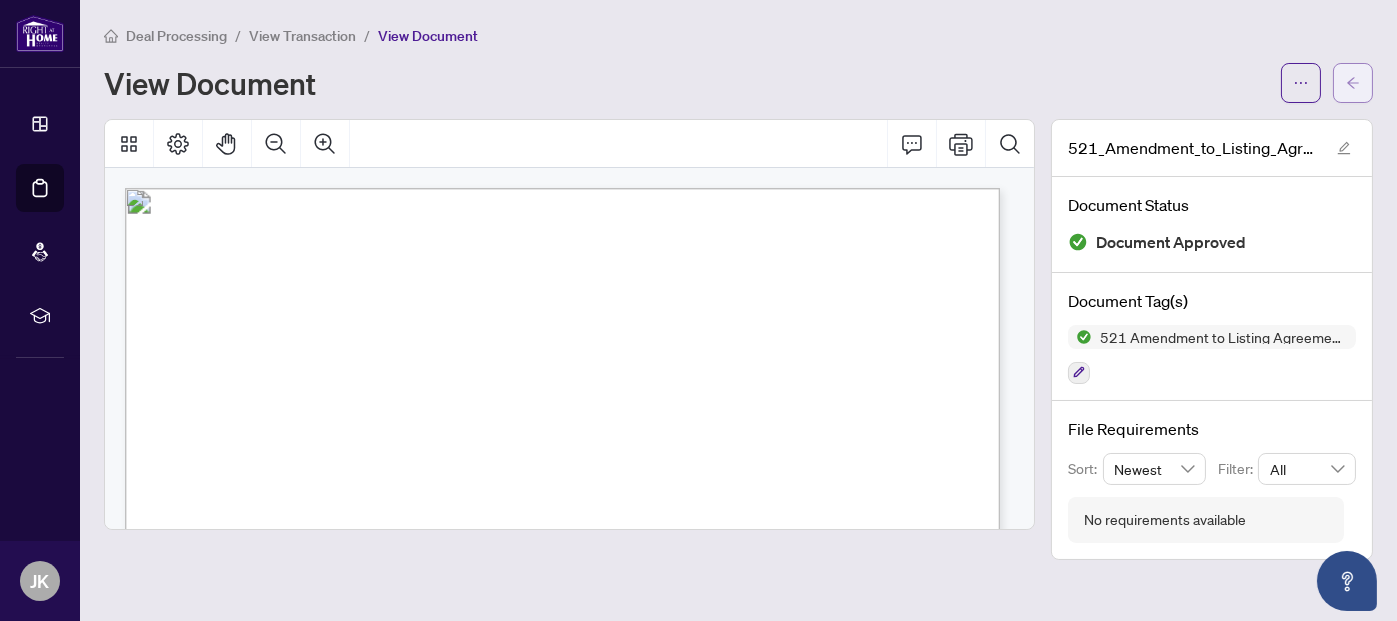 click 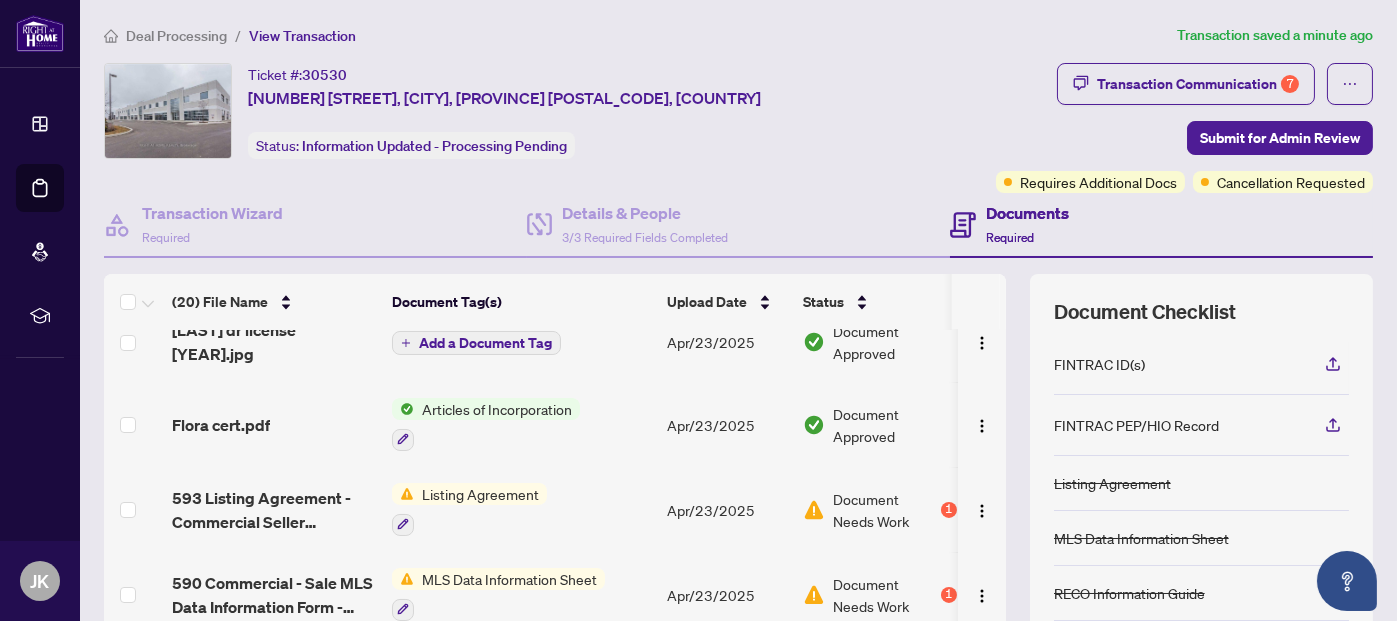 scroll, scrollTop: 400, scrollLeft: 0, axis: vertical 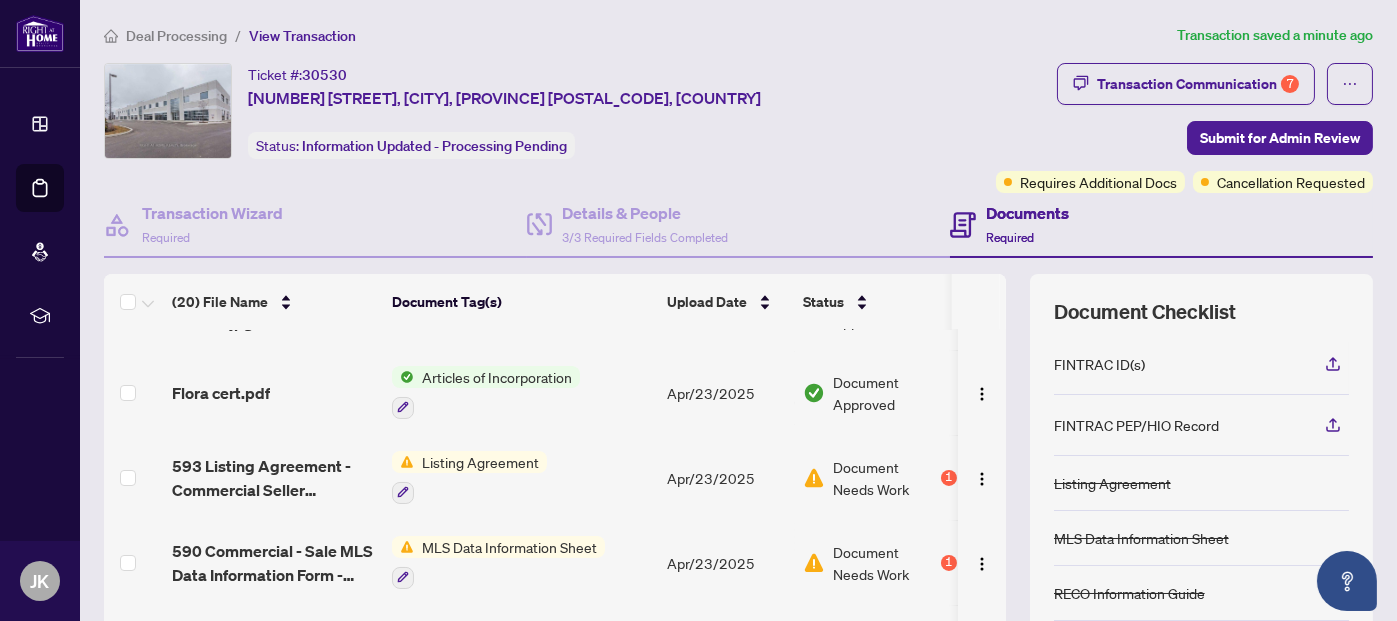 click on "Listing Agreement" at bounding box center [480, 462] 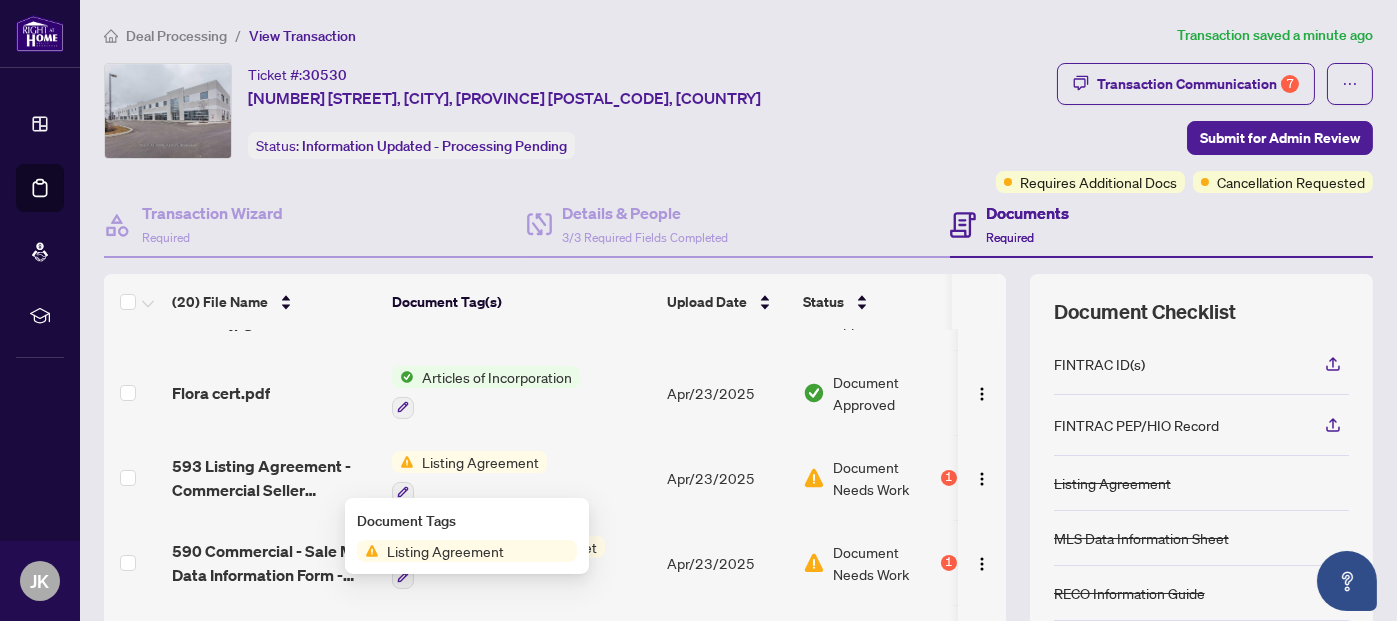 click on "Listing Agreement" at bounding box center [445, 551] 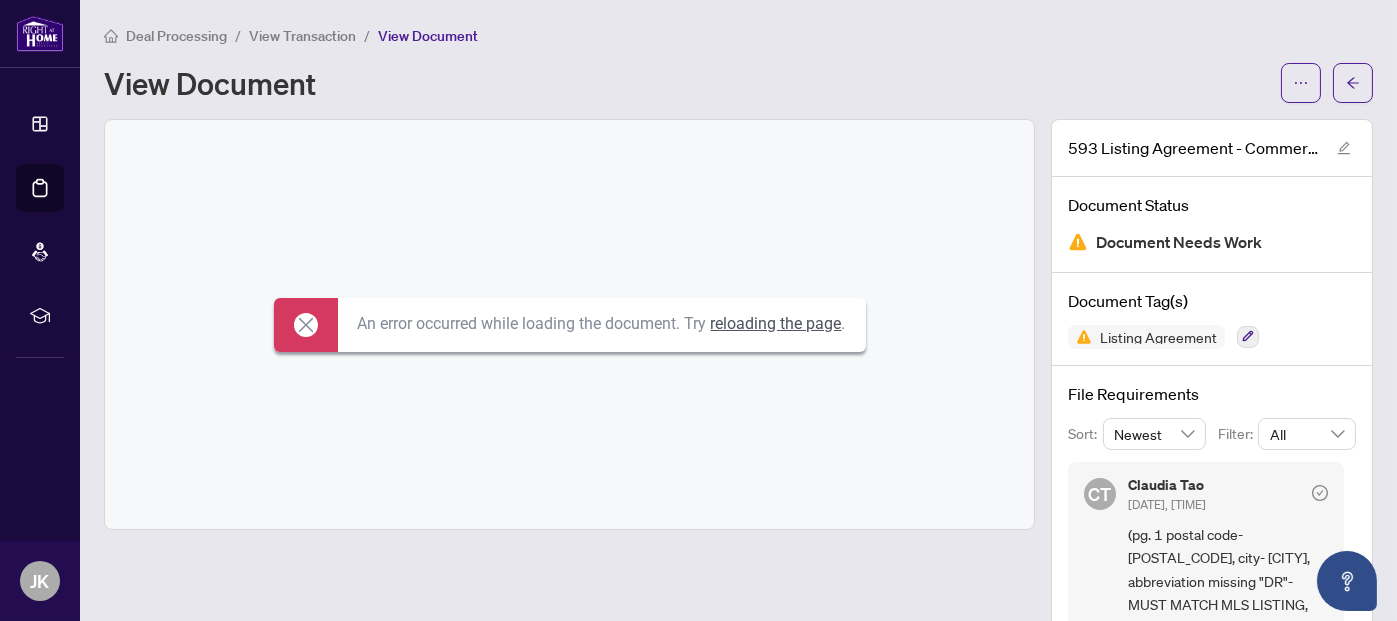 click on "reloading the page" at bounding box center [776, 323] 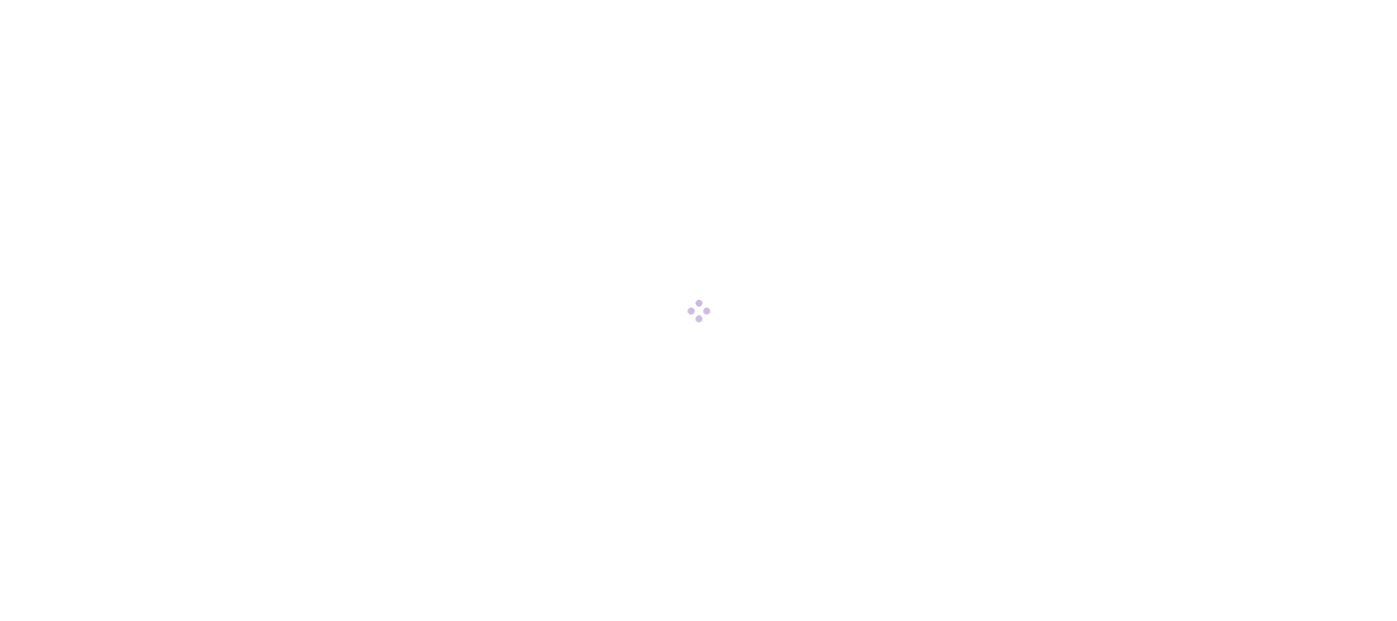 scroll, scrollTop: 0, scrollLeft: 0, axis: both 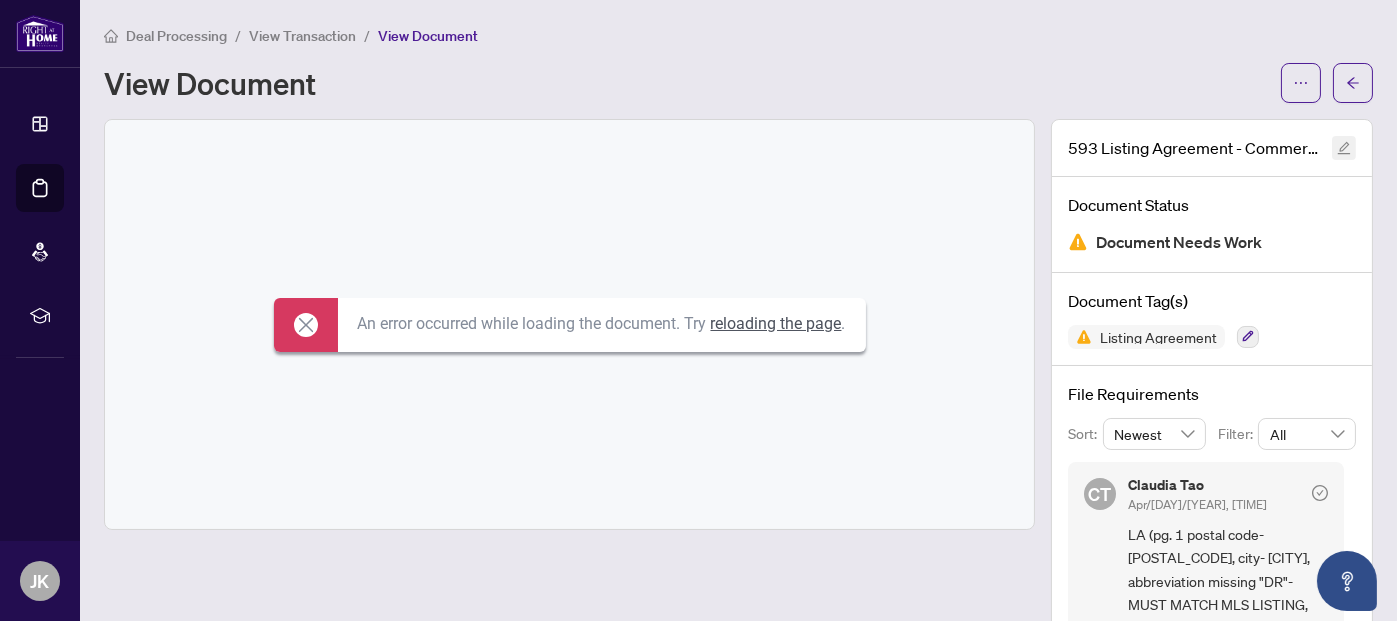 click 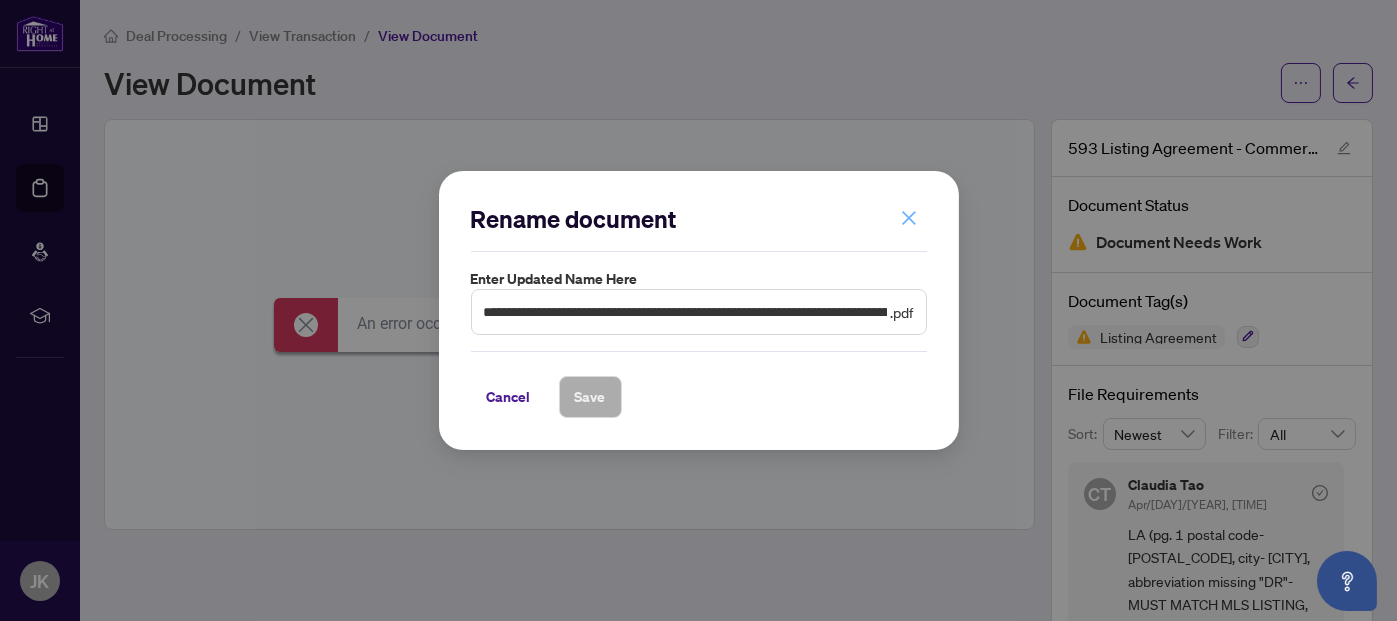 click 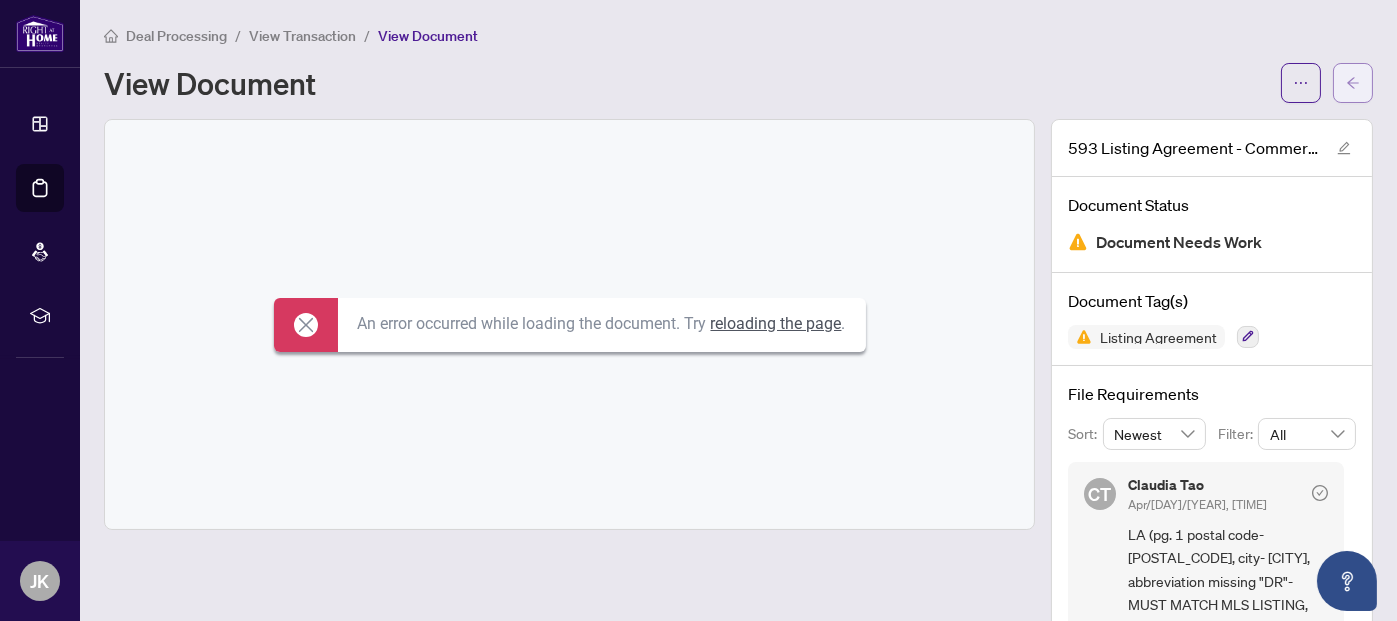 click 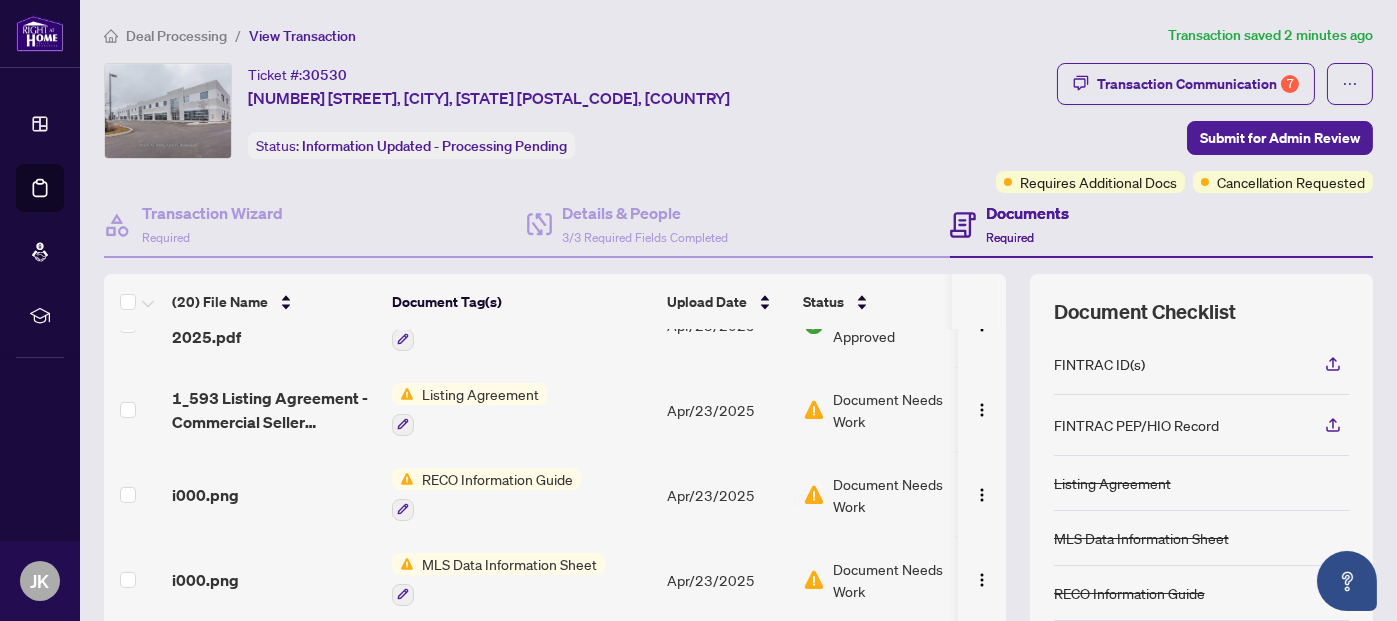 scroll, scrollTop: 1288, scrollLeft: 0, axis: vertical 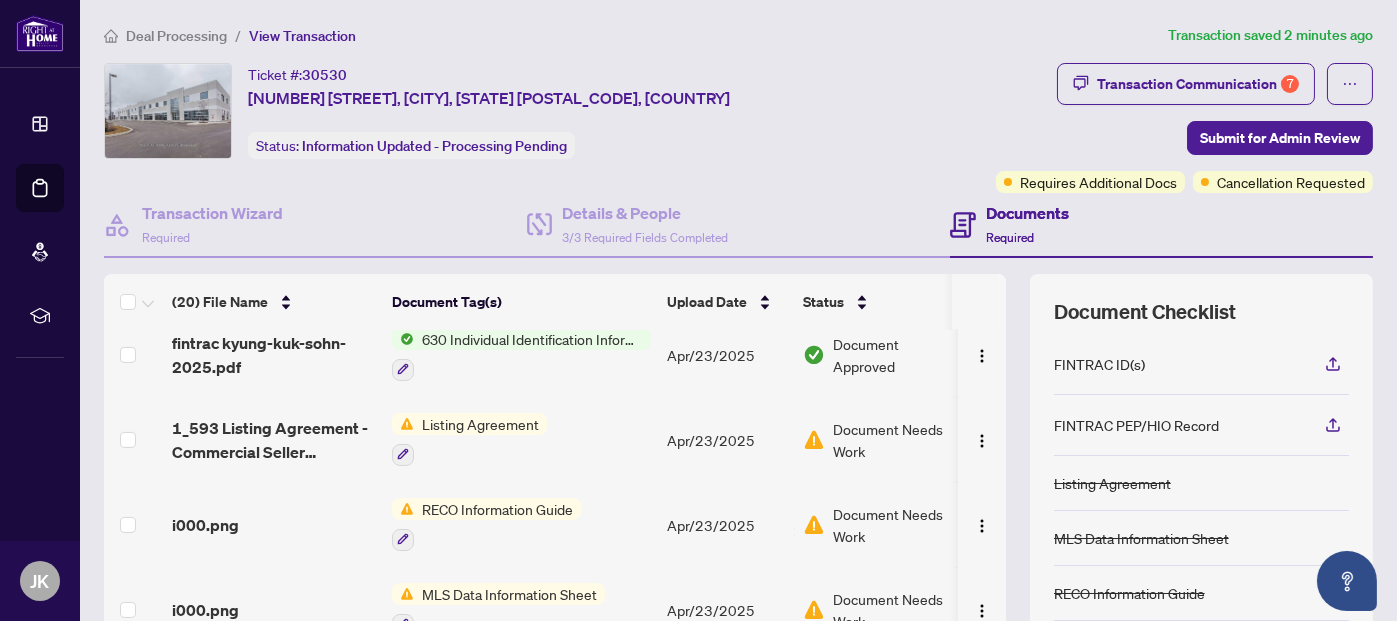 click on "Document Needs Work" at bounding box center (895, 440) 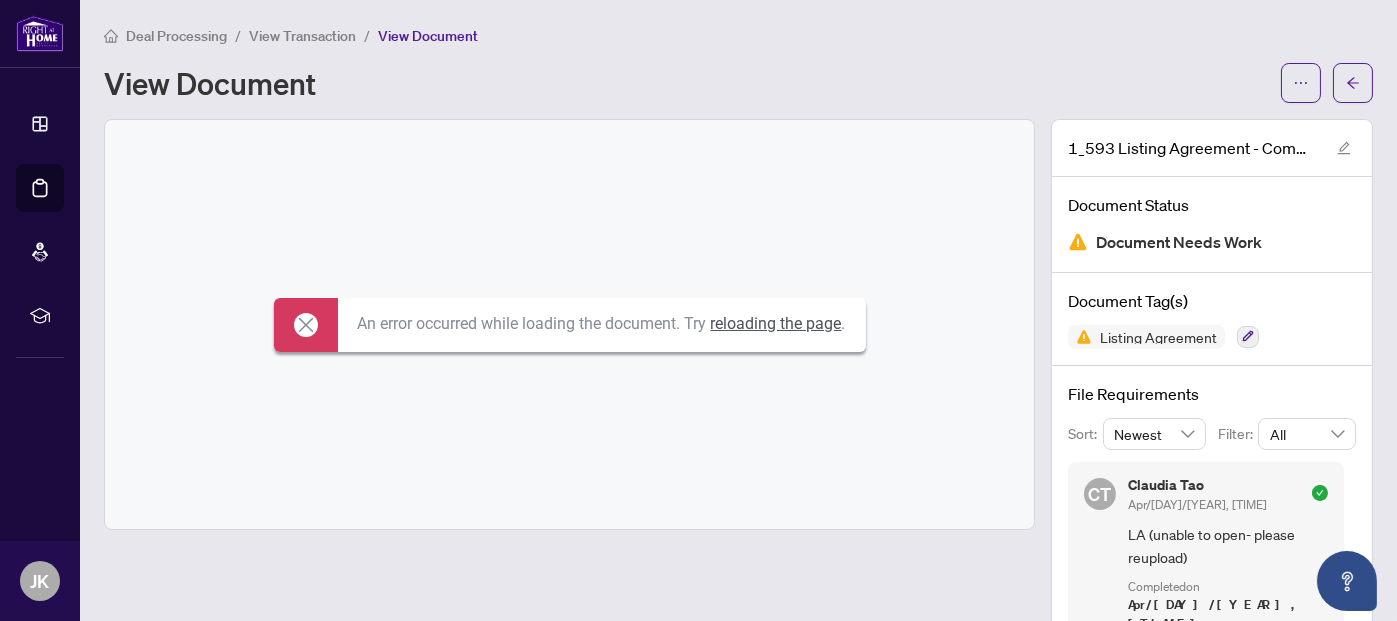 click on "reloading the page" at bounding box center (776, 323) 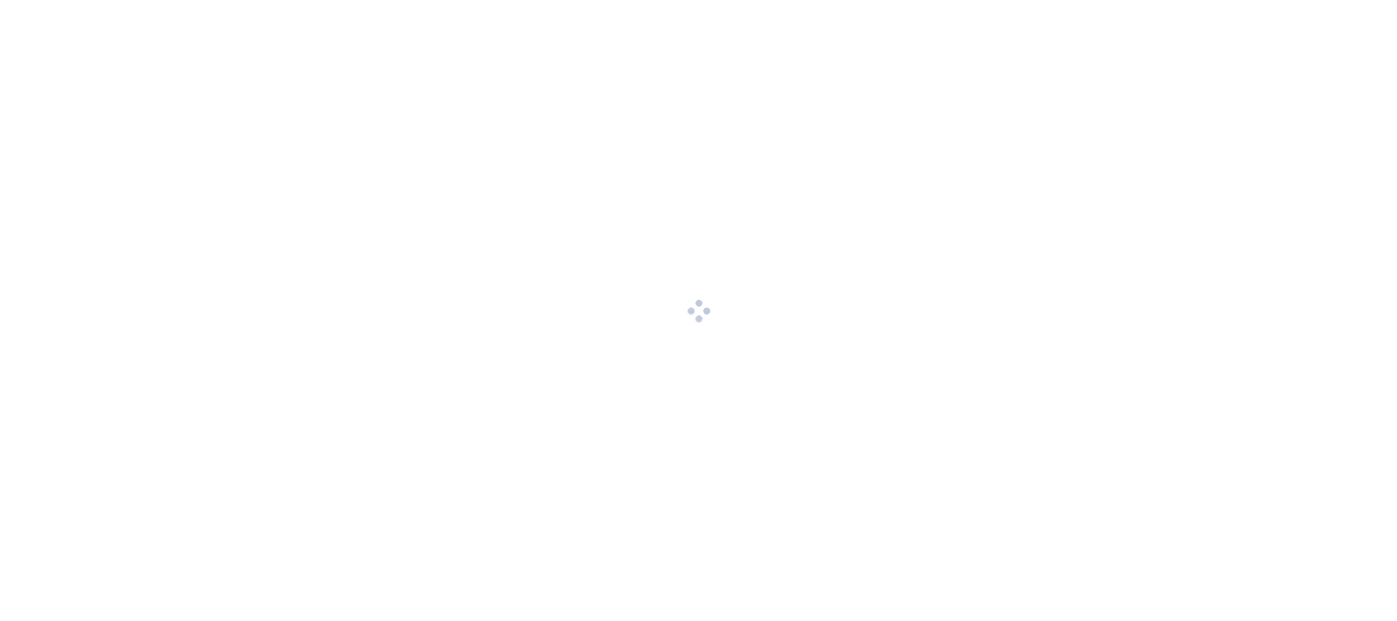 scroll, scrollTop: 0, scrollLeft: 0, axis: both 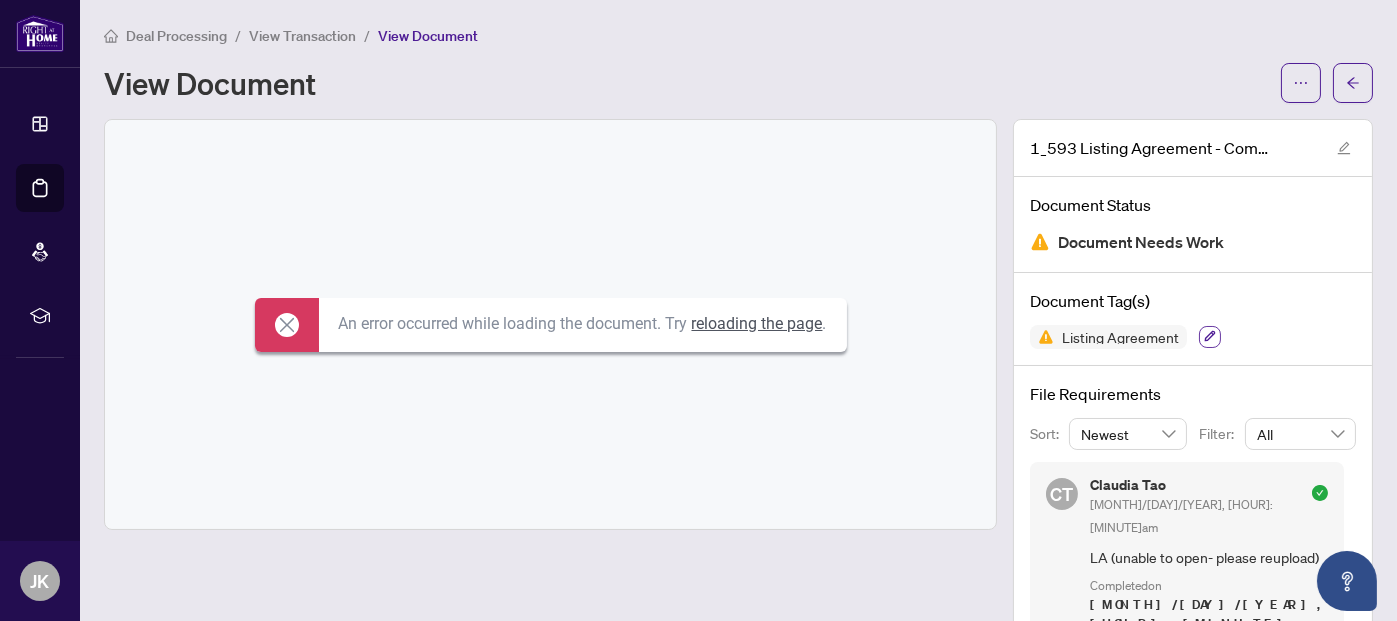 click at bounding box center (1210, 337) 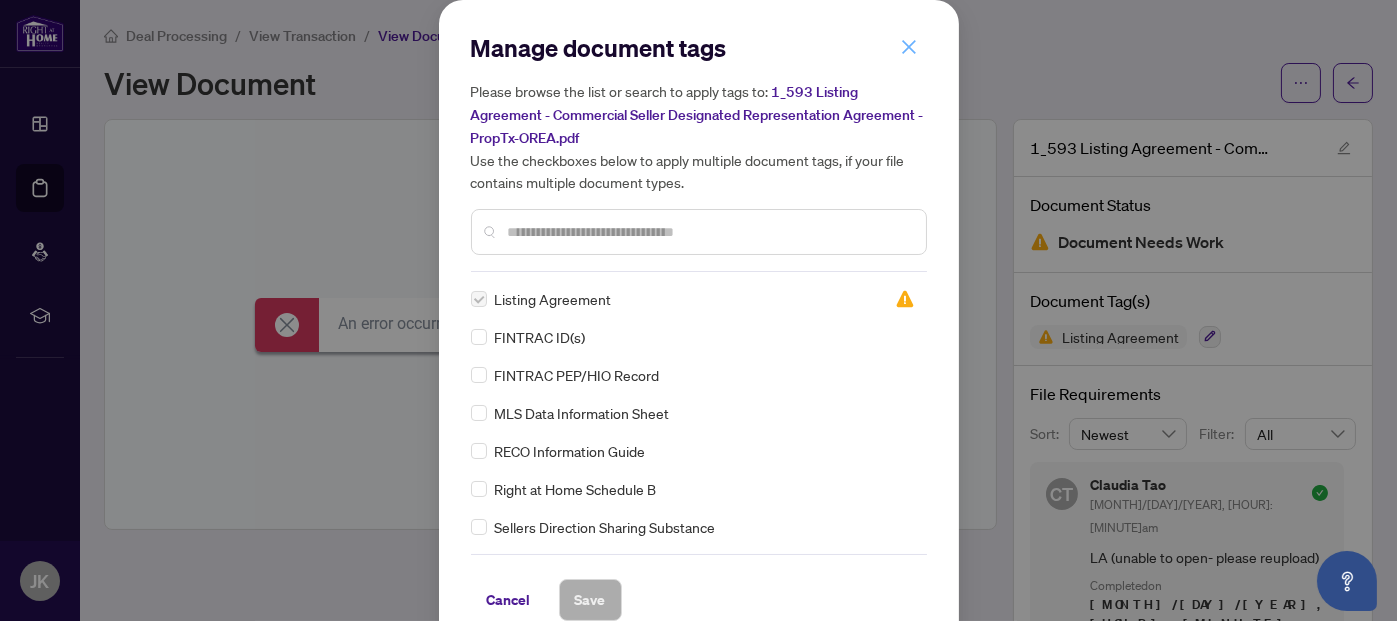 click 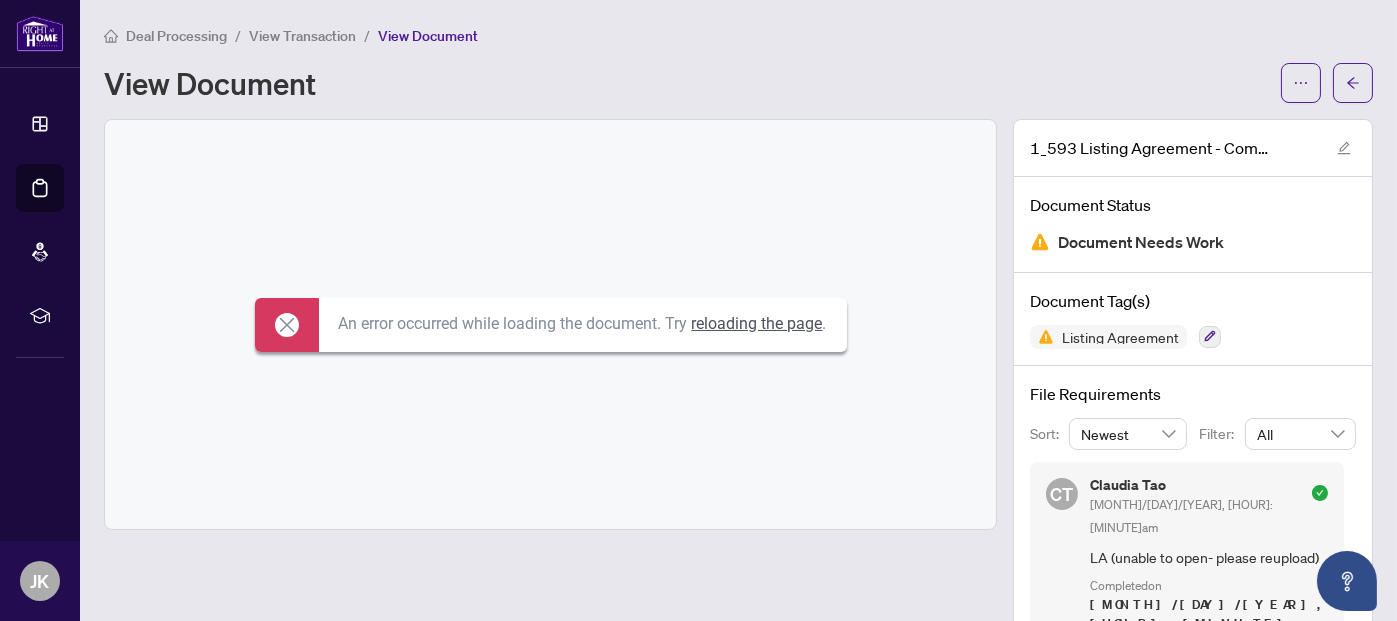scroll, scrollTop: 66, scrollLeft: 0, axis: vertical 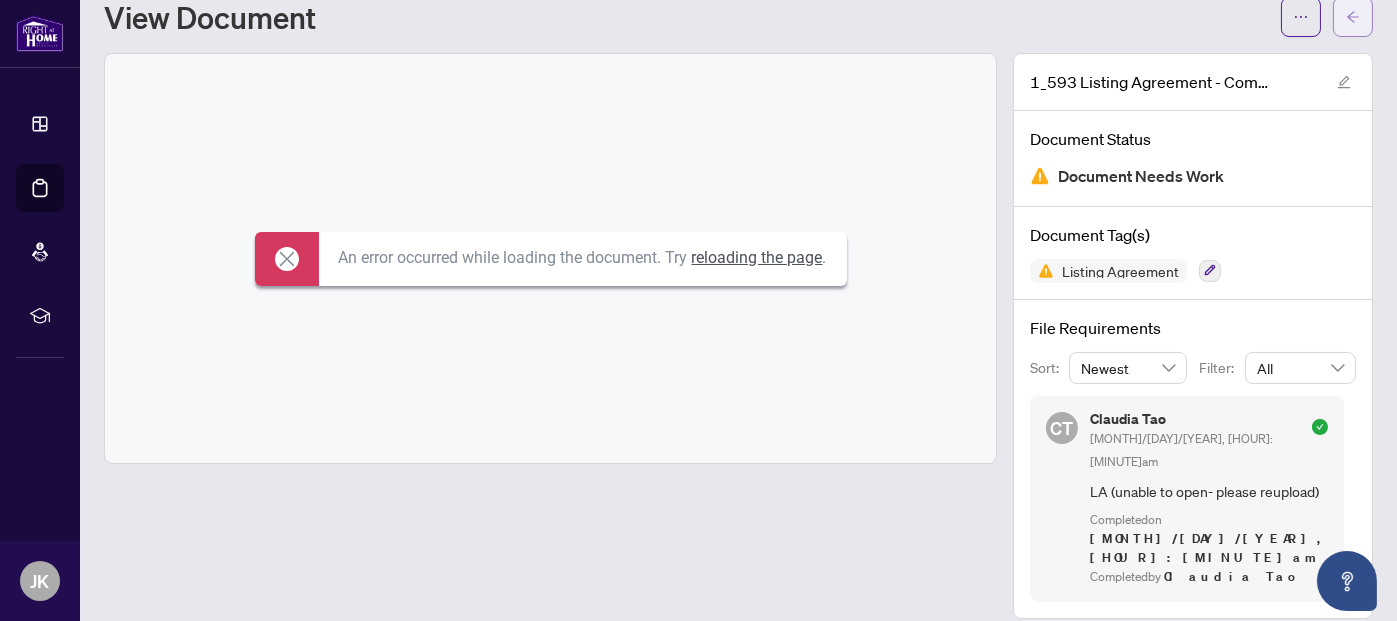 click 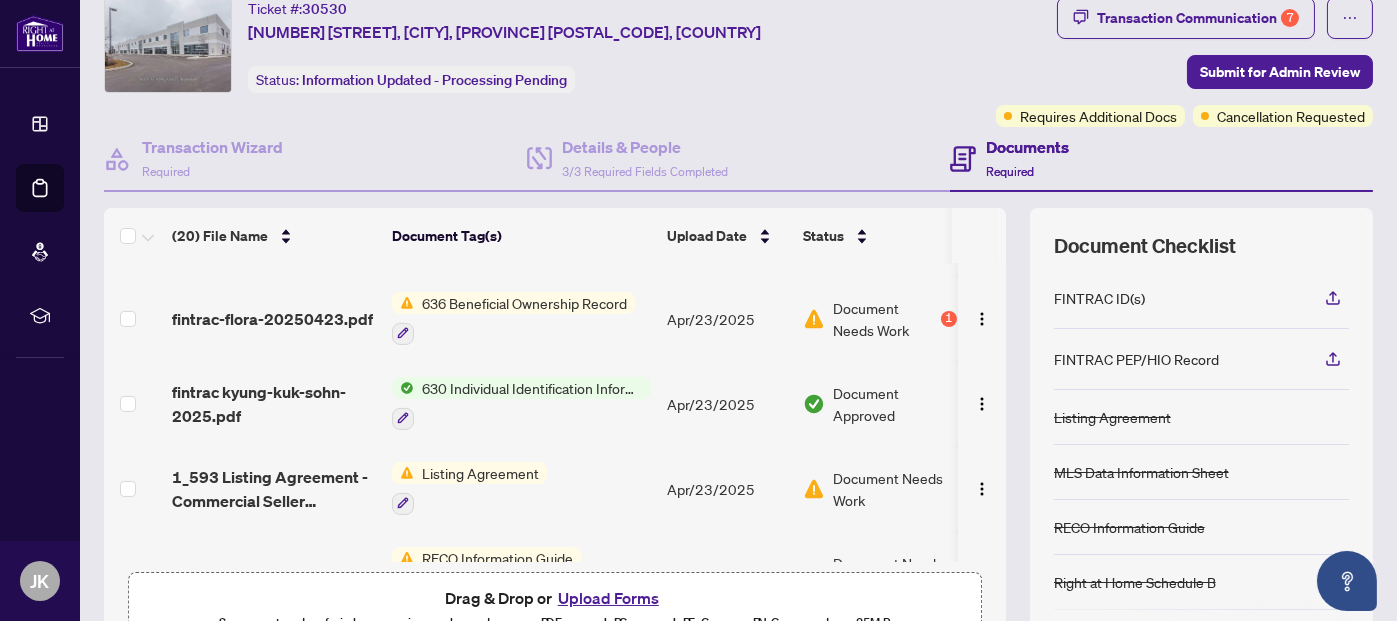 scroll, scrollTop: 1387, scrollLeft: 0, axis: vertical 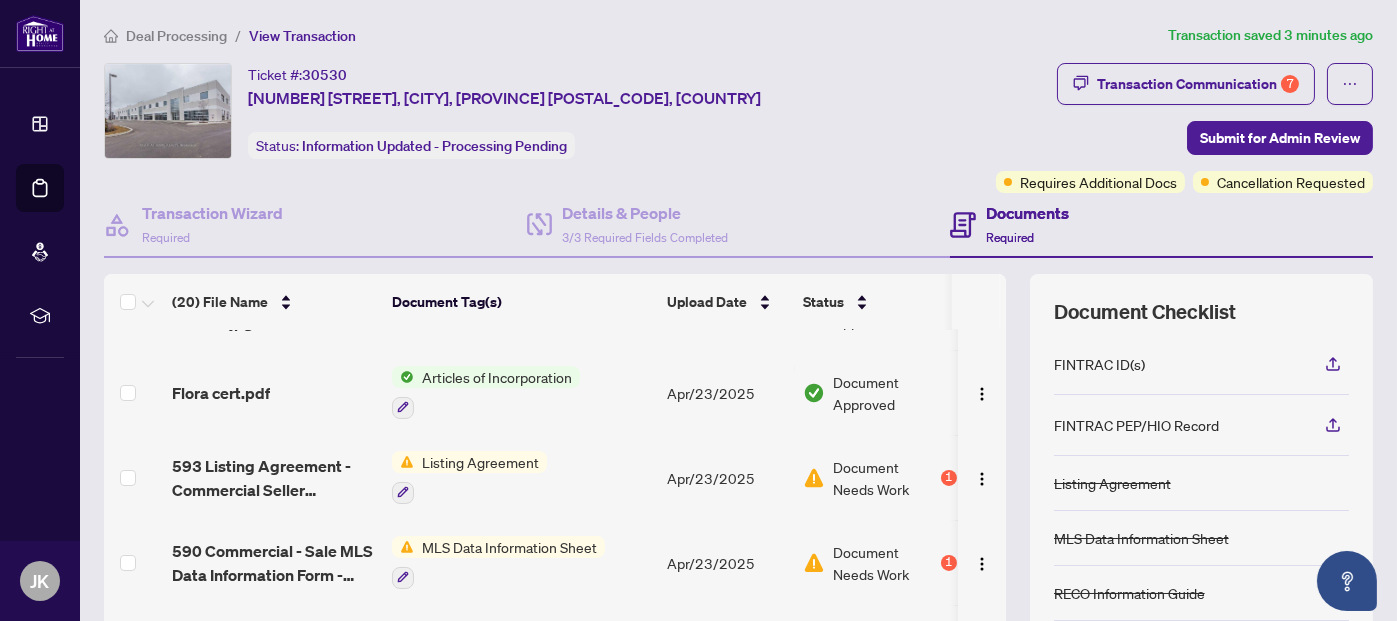 click on "Listing Agreement" at bounding box center [480, 462] 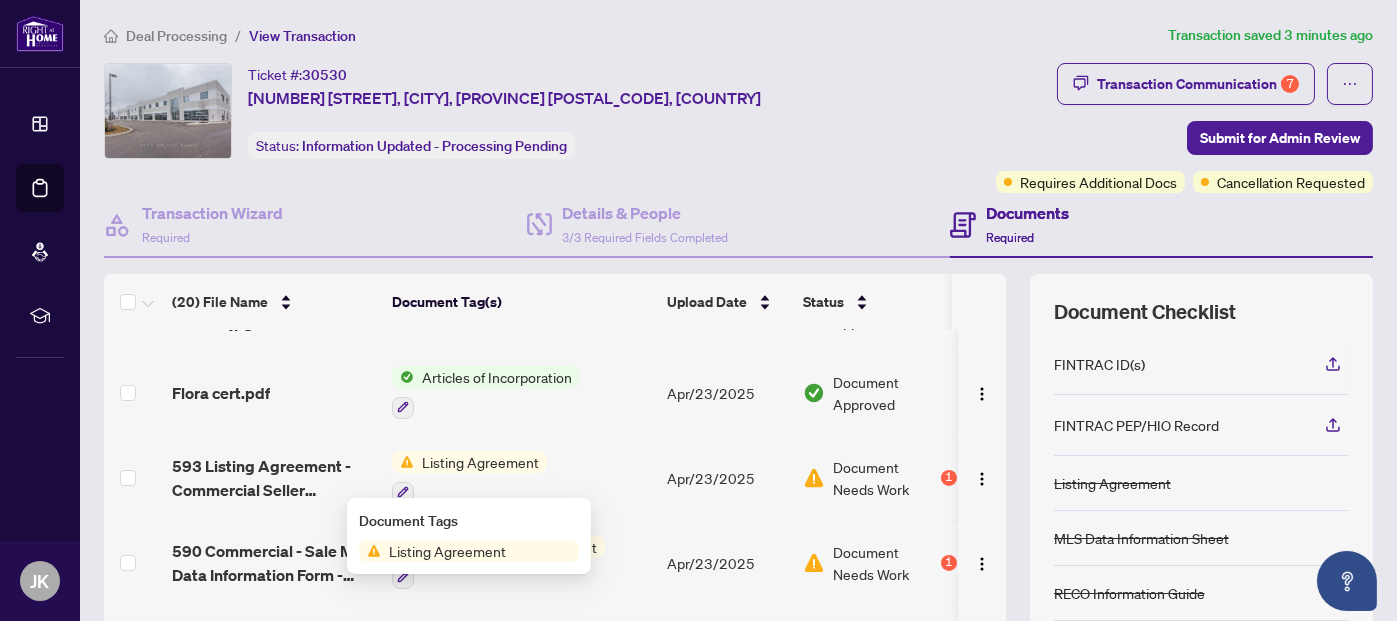 click on "Listing Agreement" at bounding box center (447, 551) 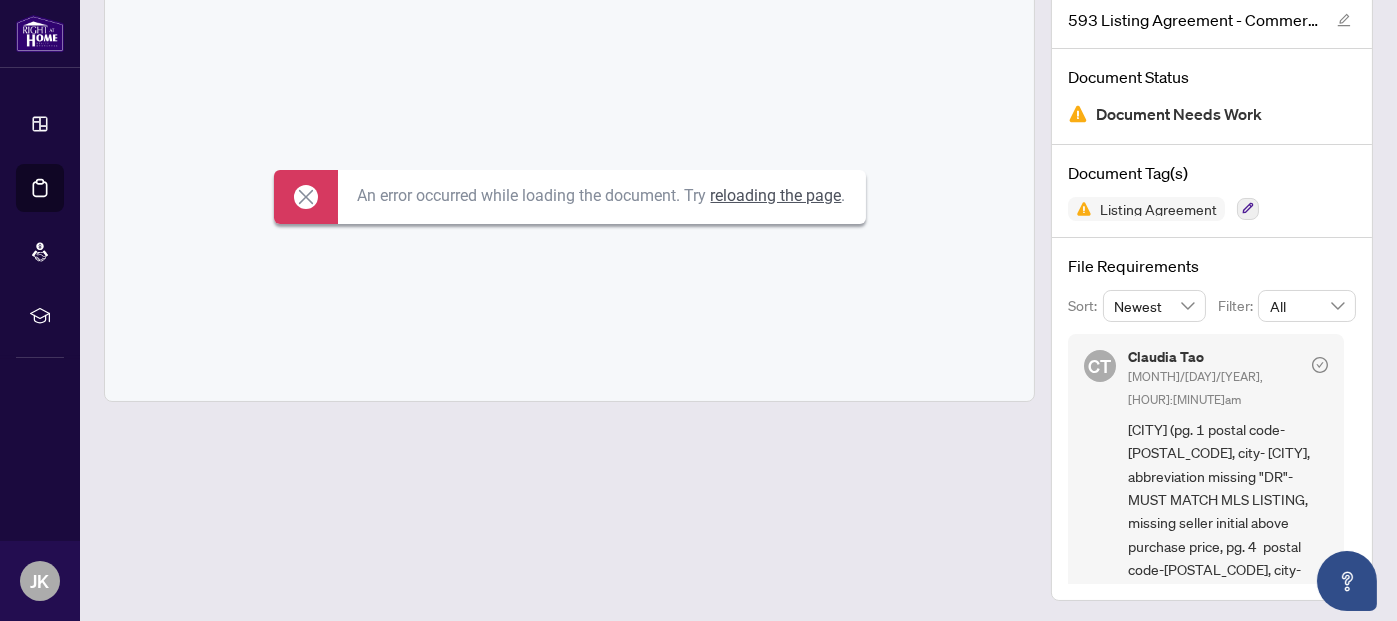 scroll, scrollTop: 129, scrollLeft: 0, axis: vertical 